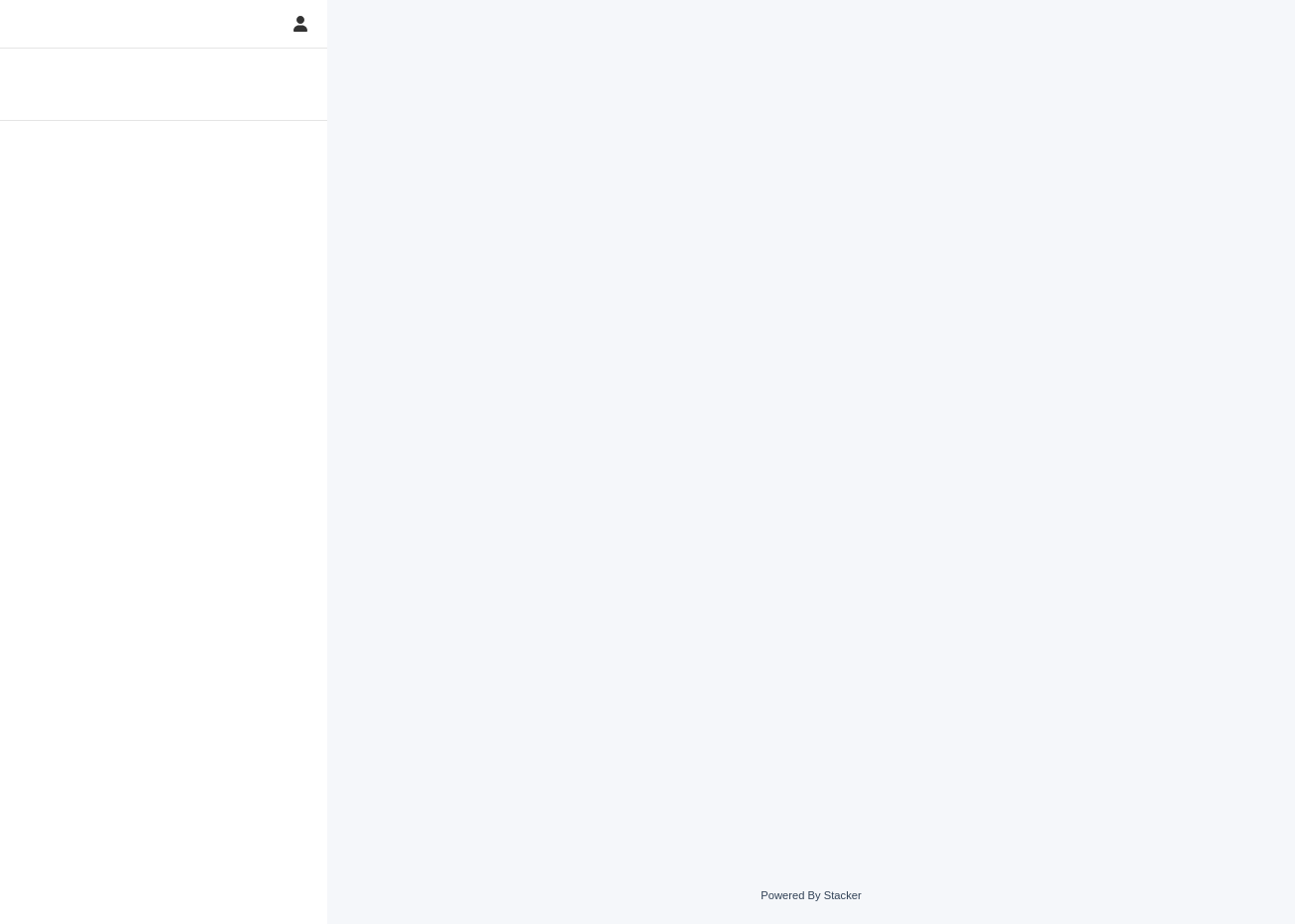 scroll, scrollTop: 0, scrollLeft: 0, axis: both 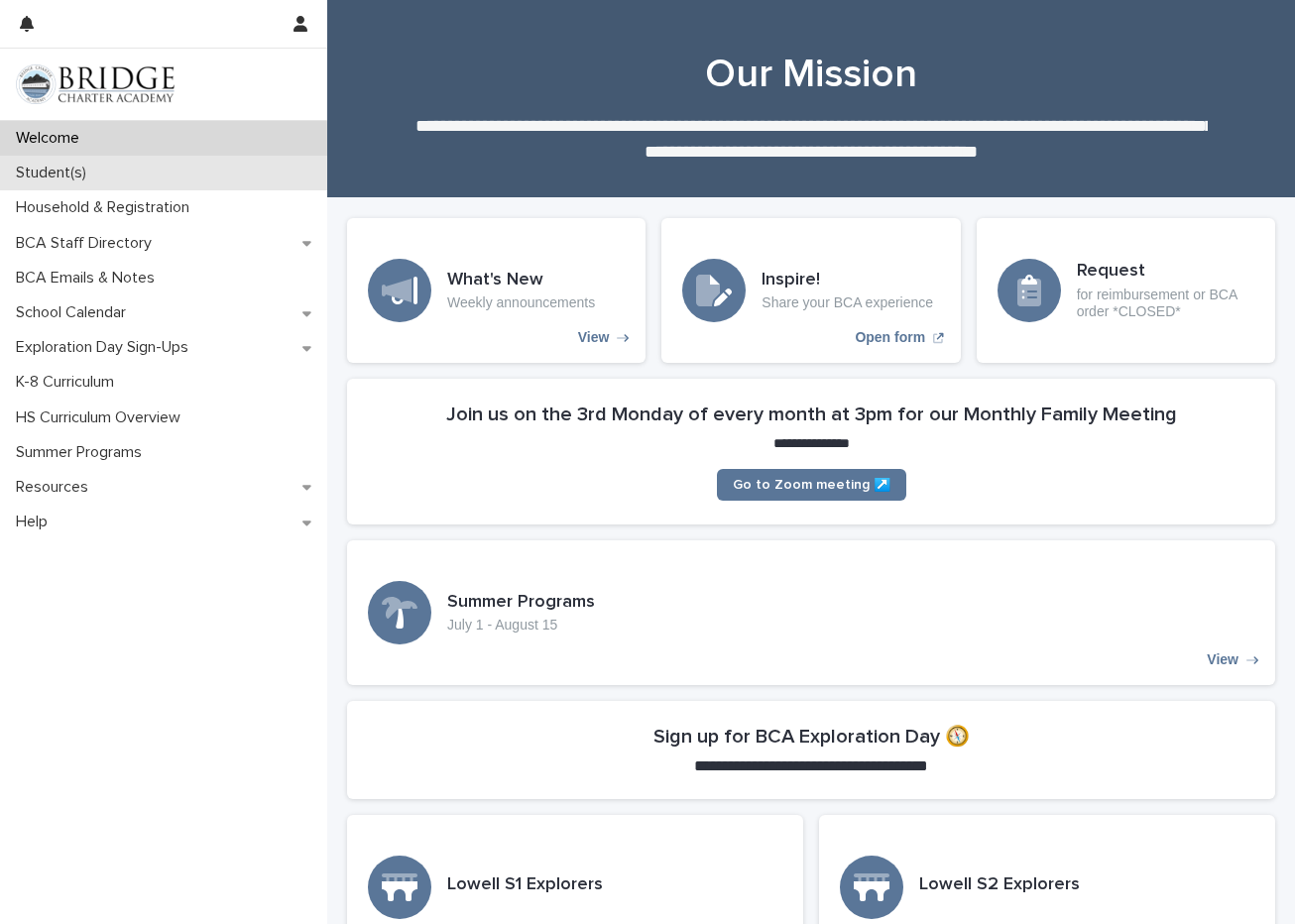 click on "Student(s)" at bounding box center [55, 173] 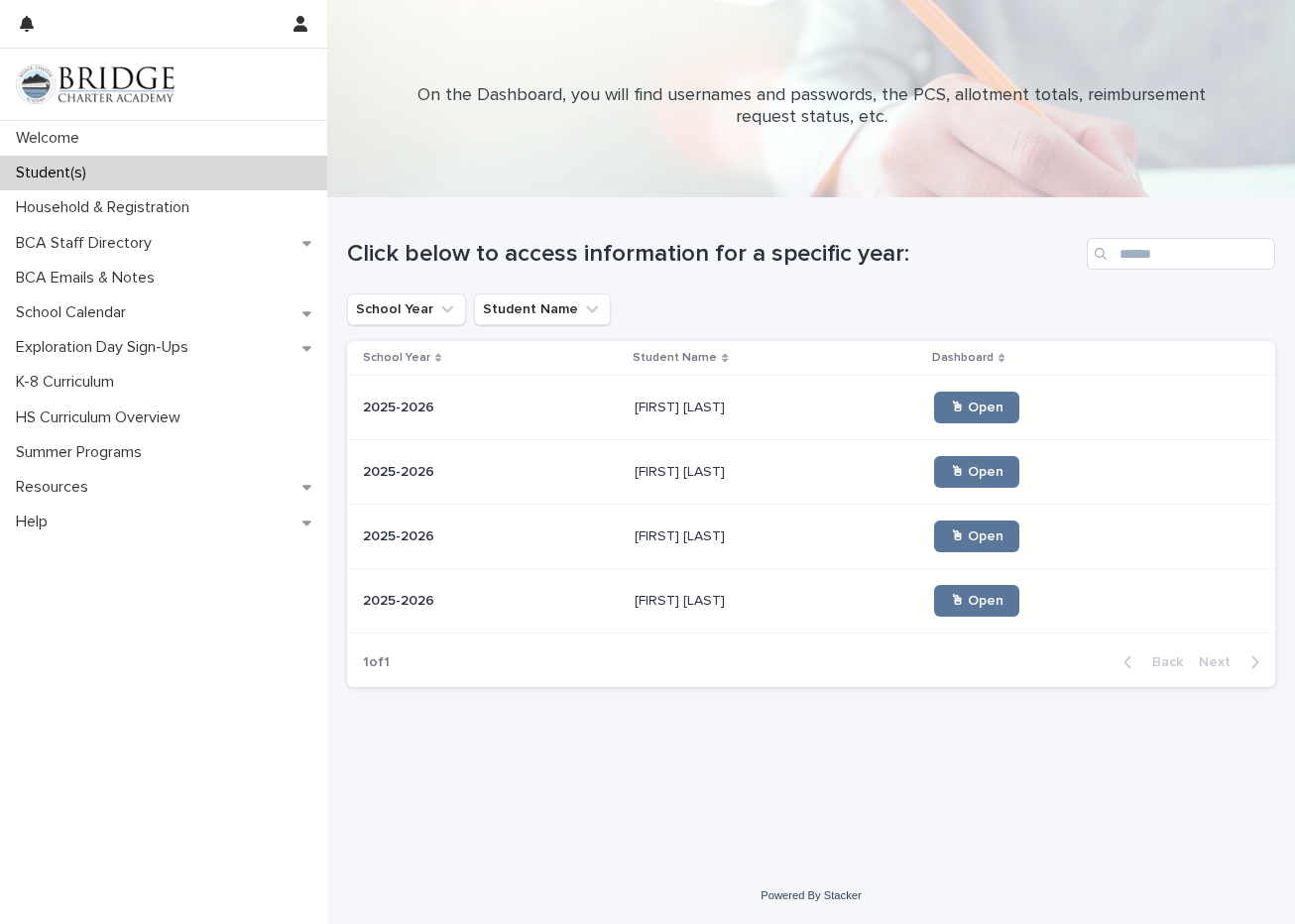click at bounding box center [491, 601] 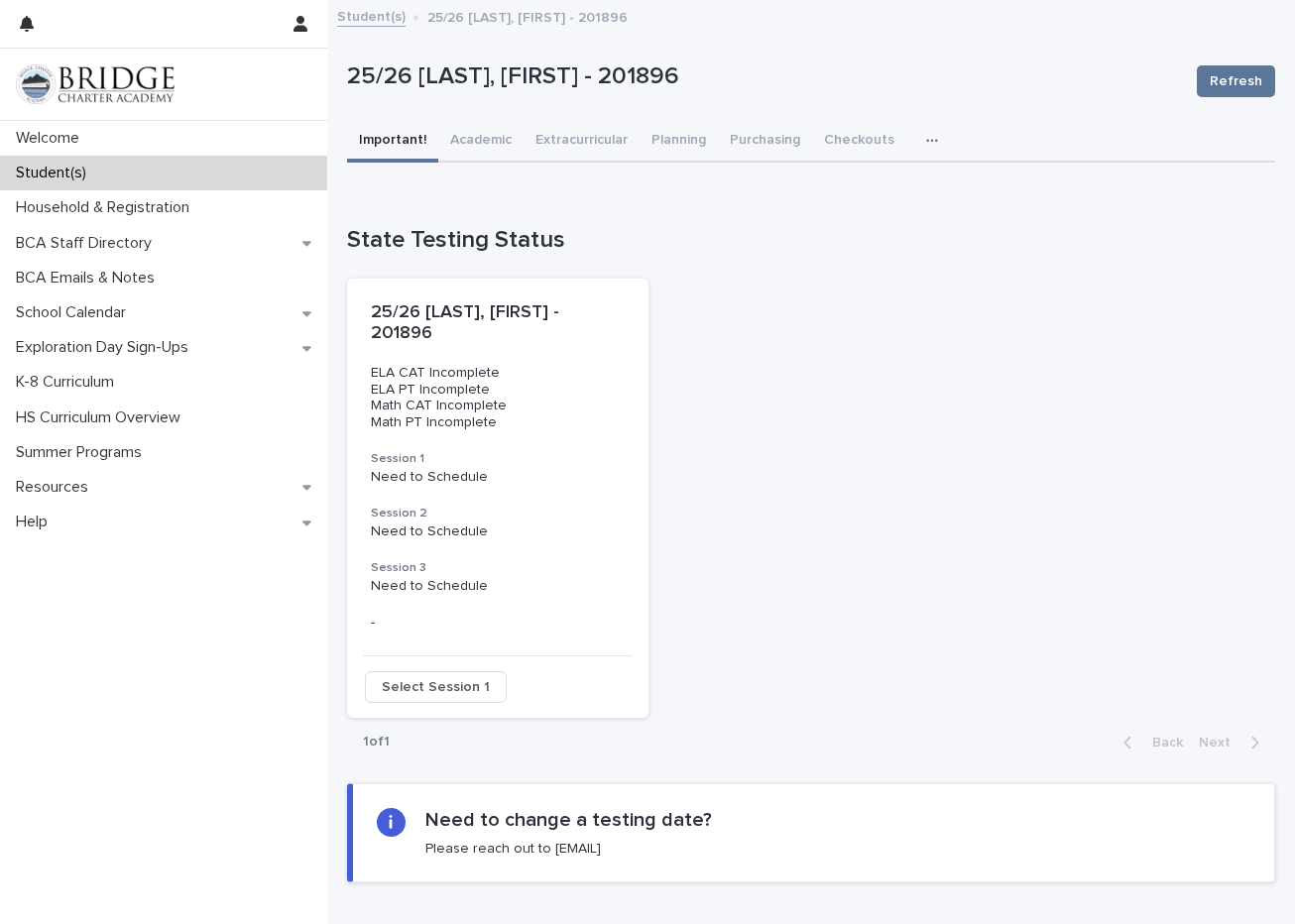 scroll, scrollTop: 0, scrollLeft: 0, axis: both 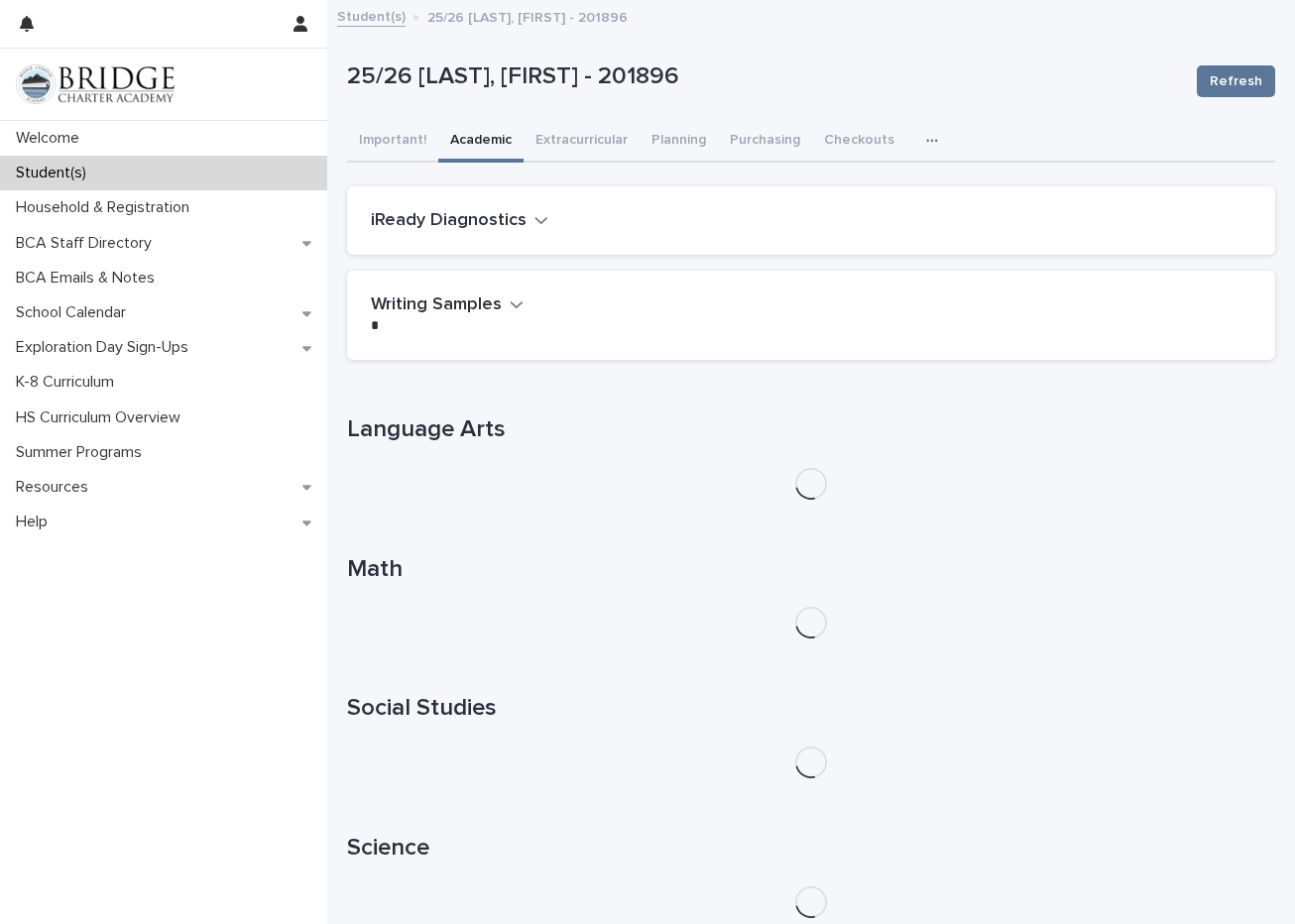 click on "Academic" at bounding box center (481, 142) 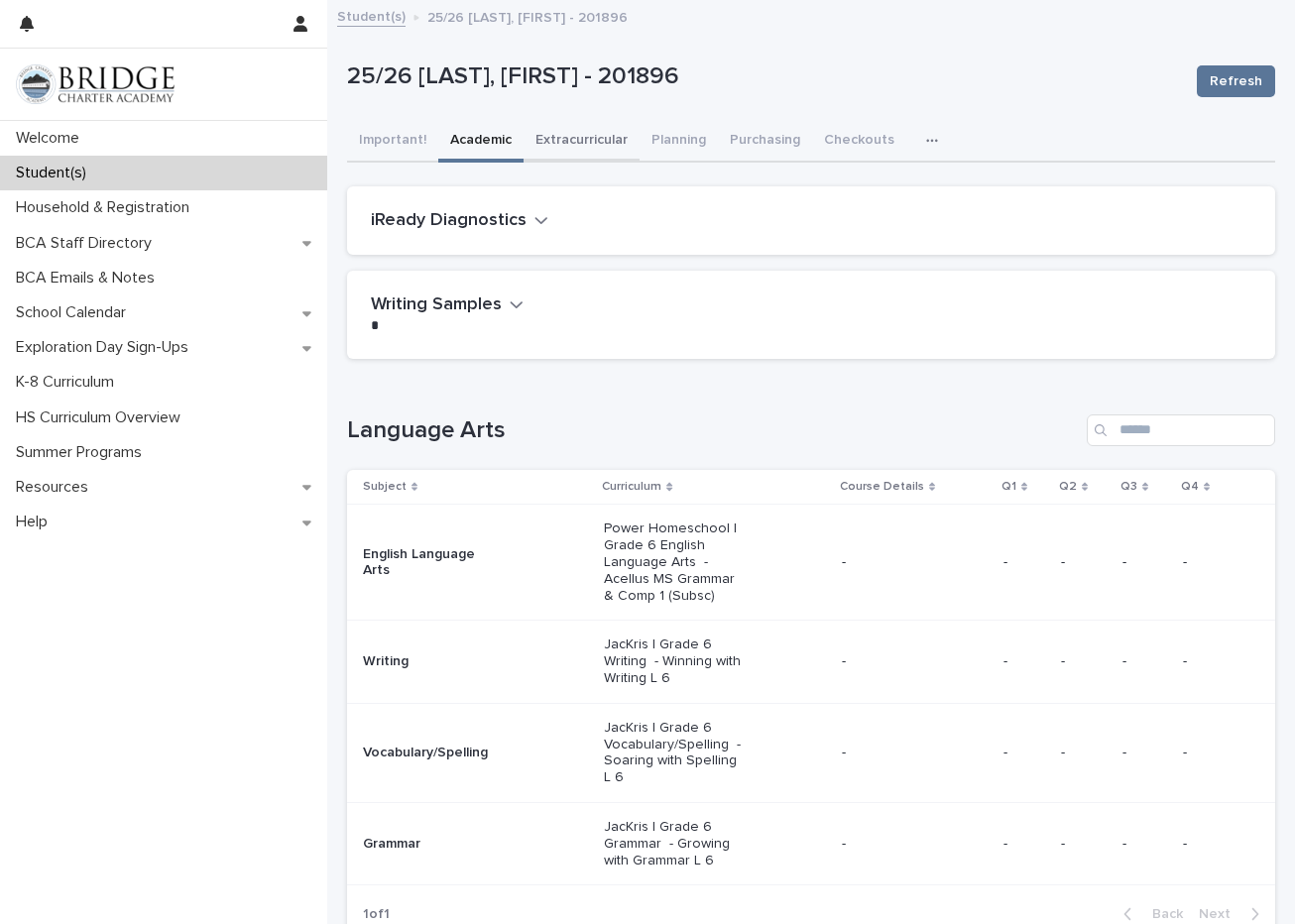 click on "Extracurricular" at bounding box center [581, 142] 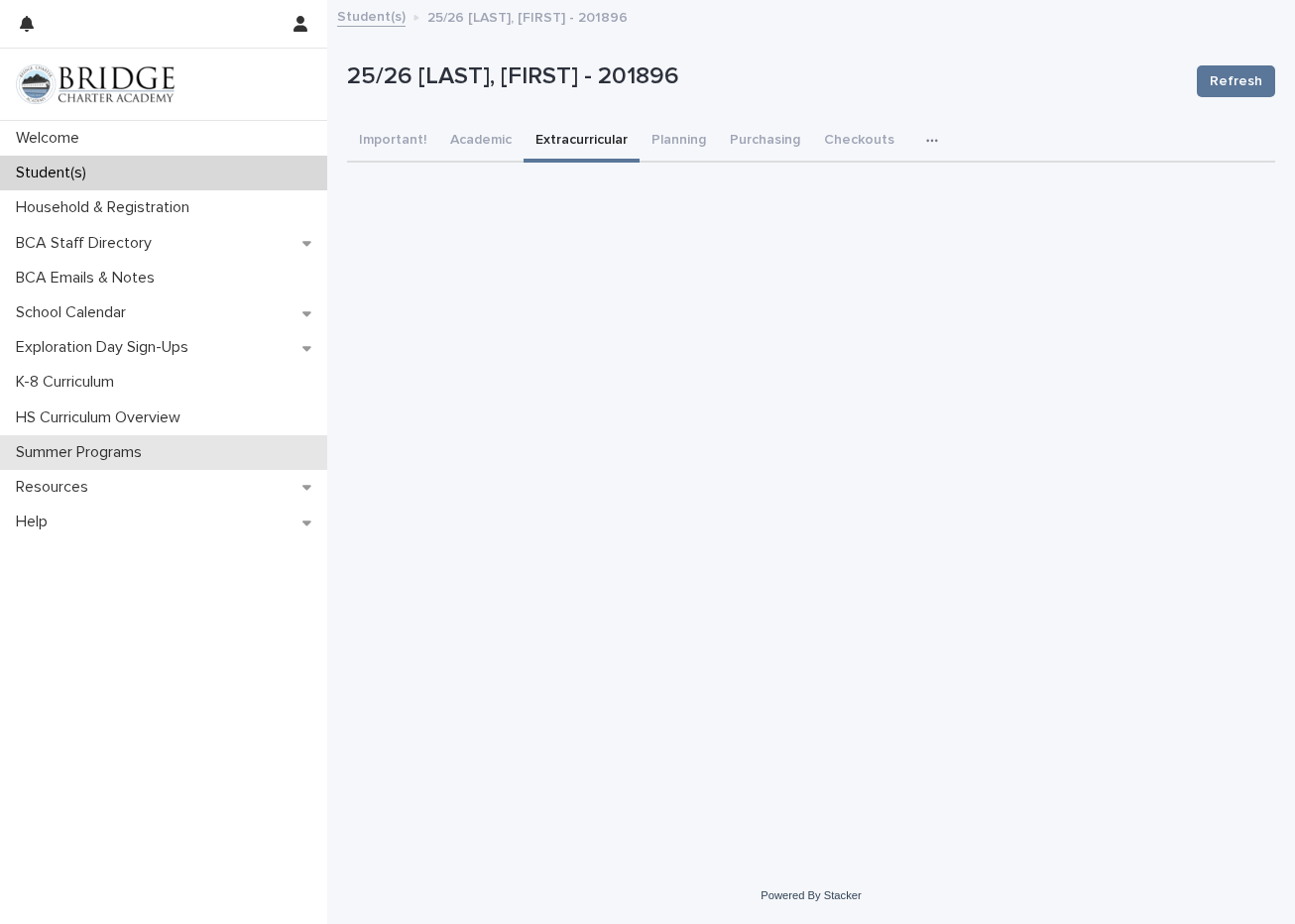 click on "Summer Programs" at bounding box center [164, 452] 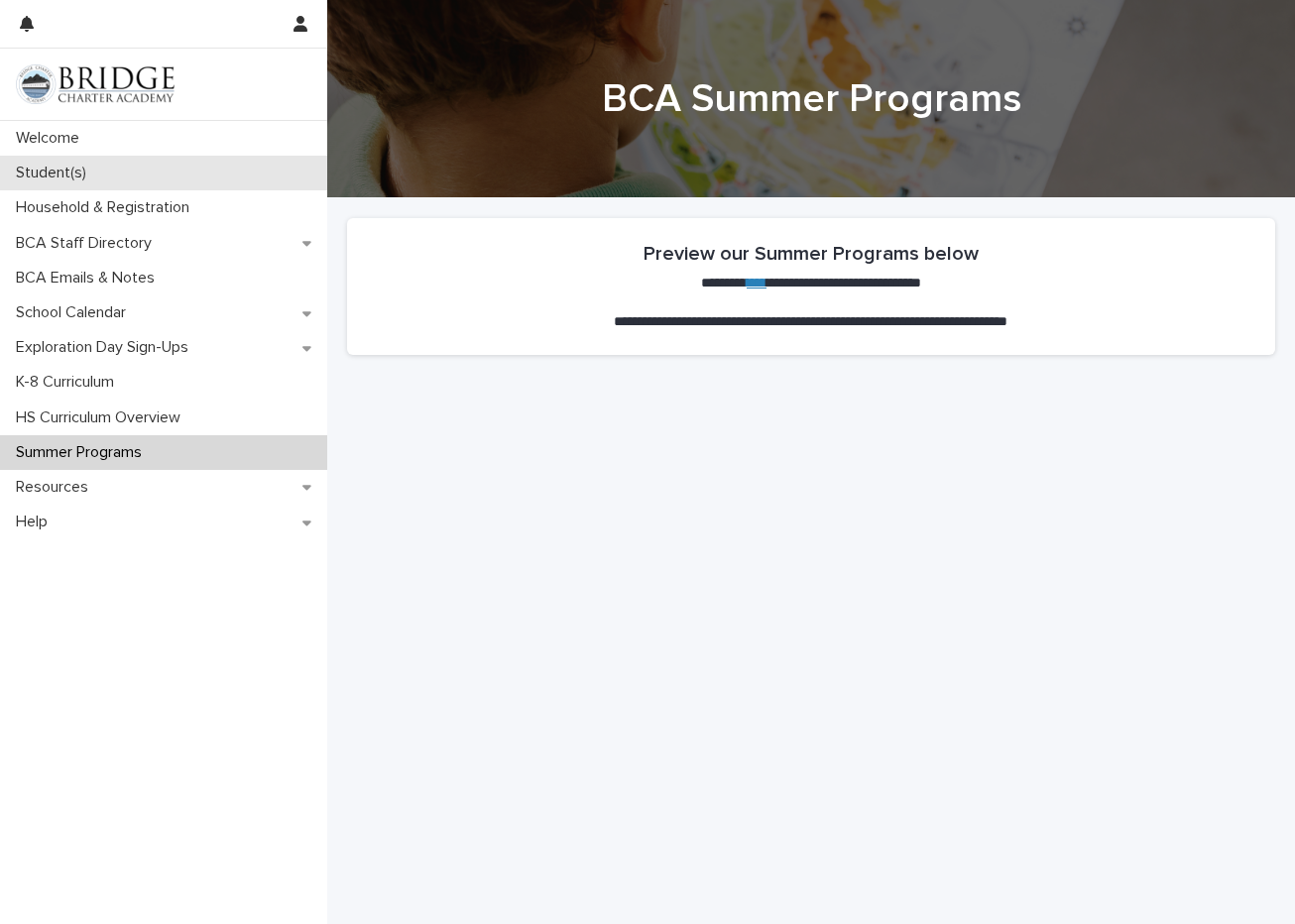 click on "Student(s)" at bounding box center (55, 173) 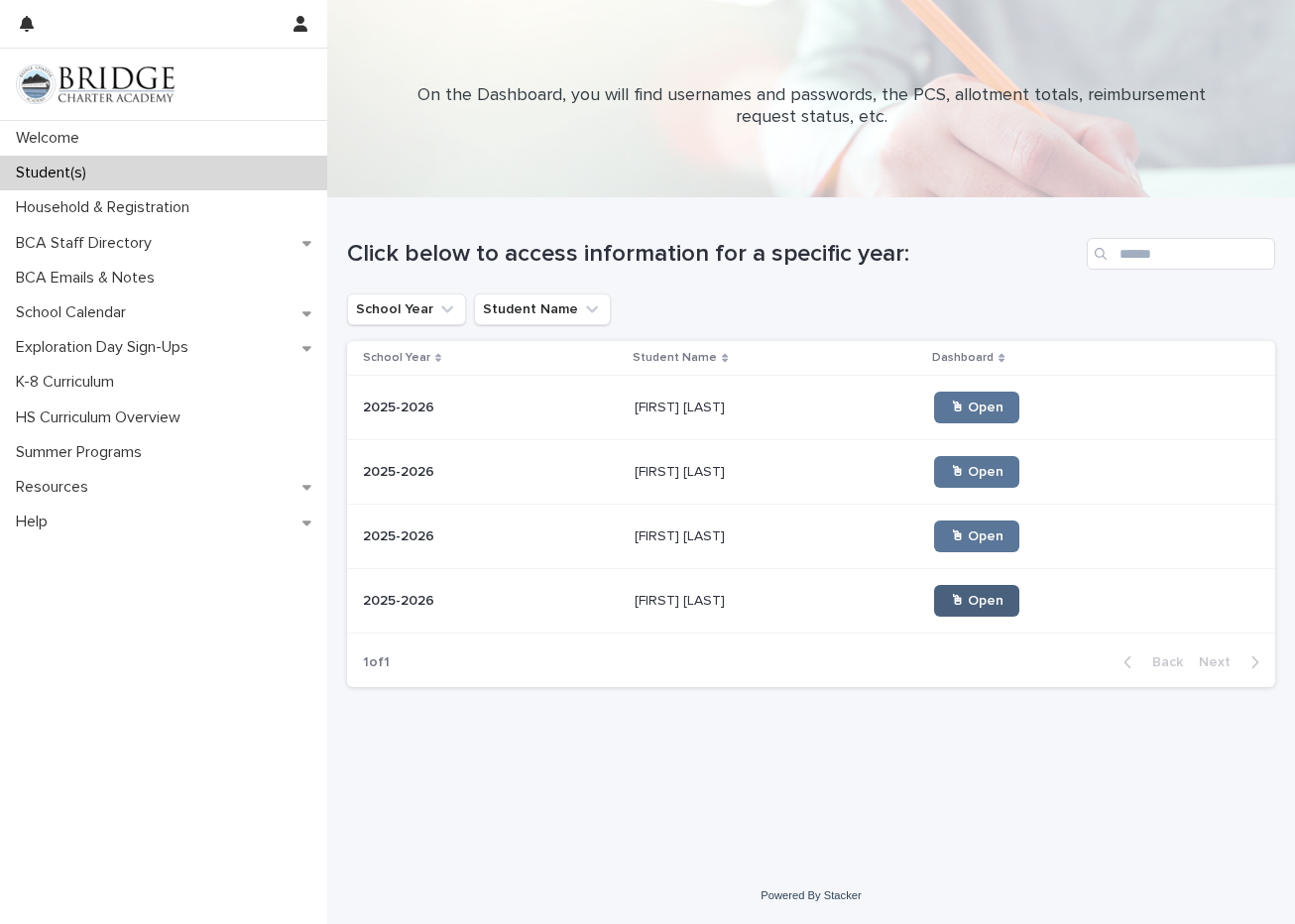 click on "🖱 Open" at bounding box center [977, 601] 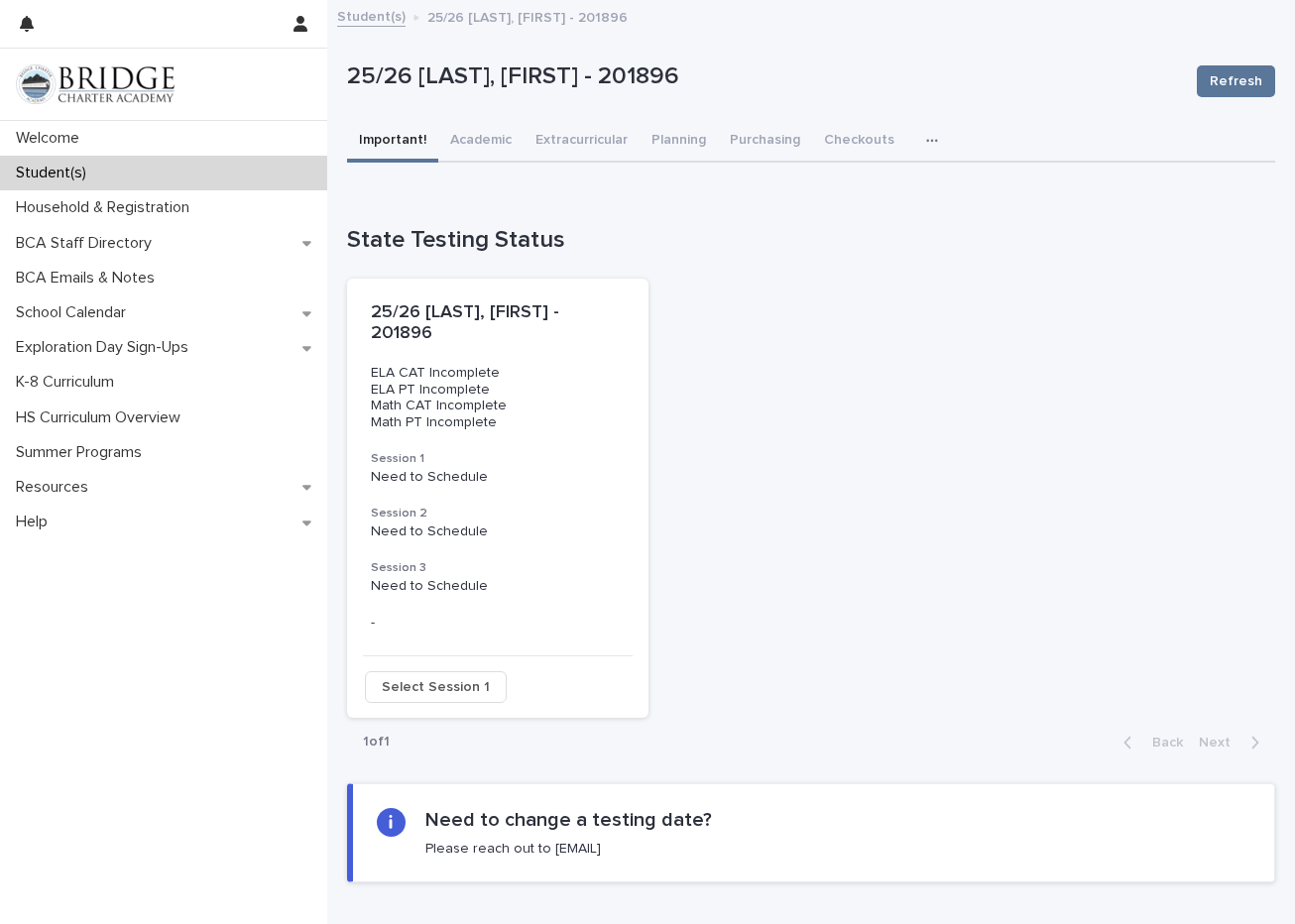 scroll, scrollTop: 0, scrollLeft: 0, axis: both 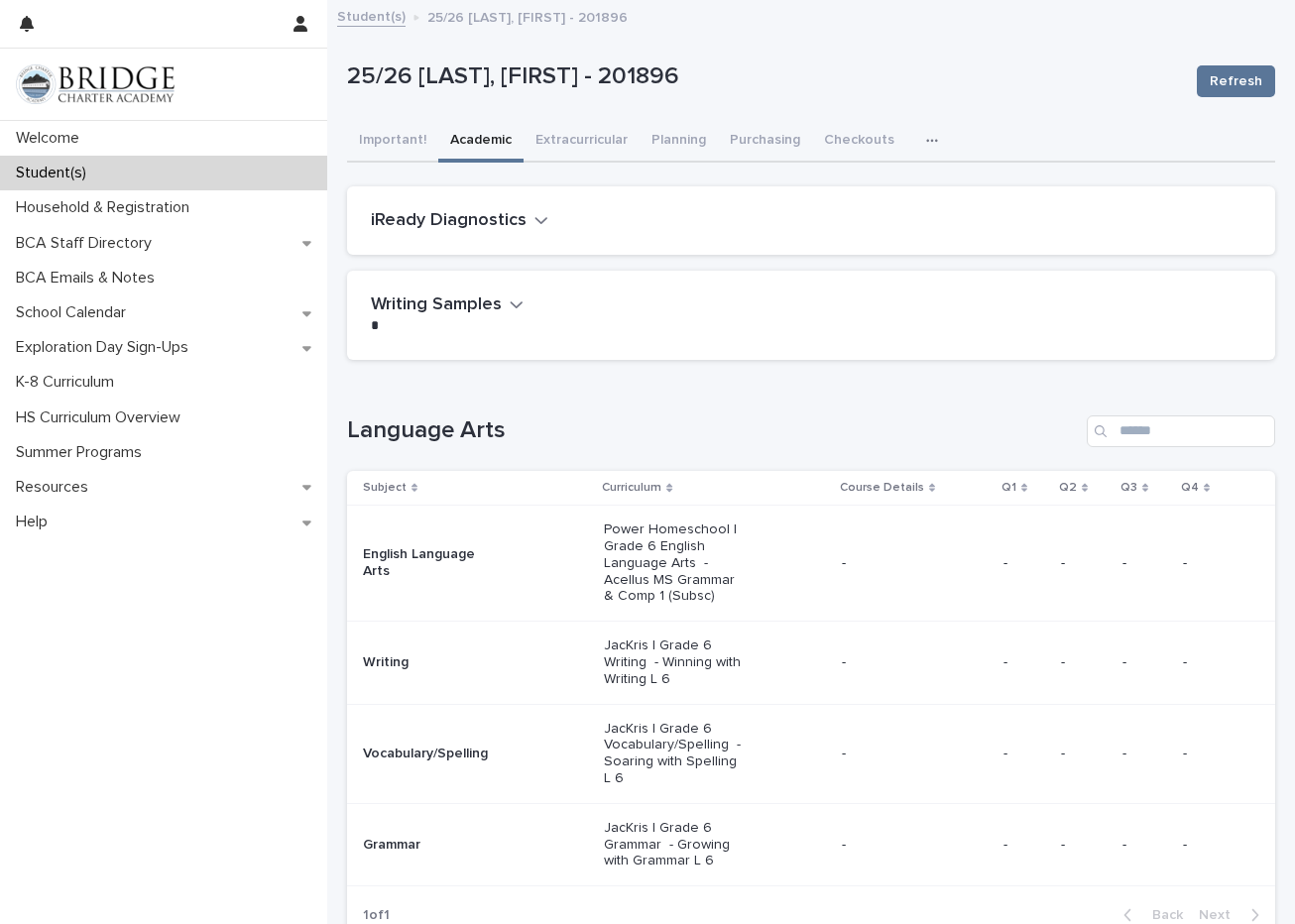 click on "Academic" at bounding box center (481, 142) 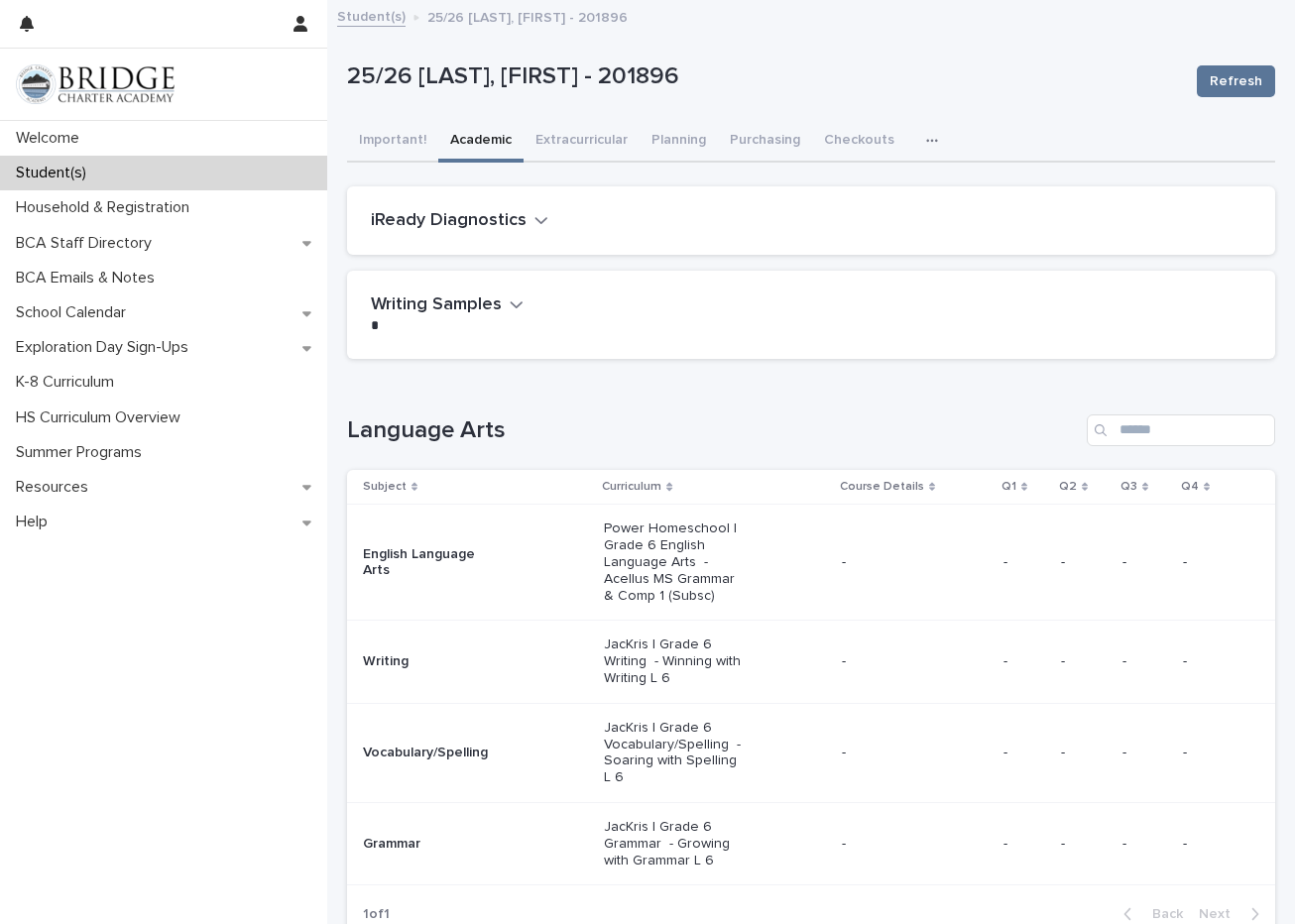 click on "Writing Samples" at bounding box center (436, 305) 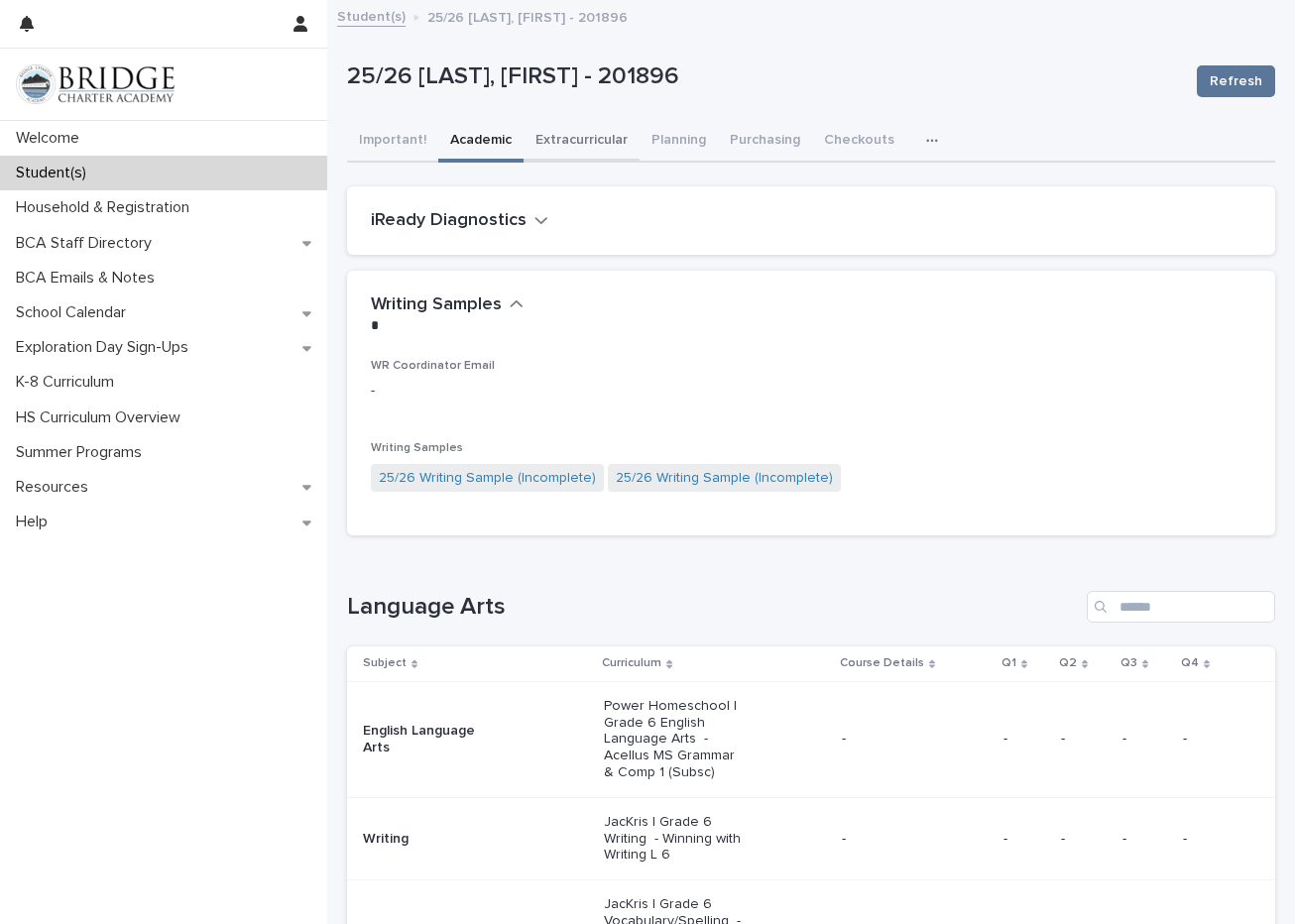click on "Extracurricular" at bounding box center [581, 142] 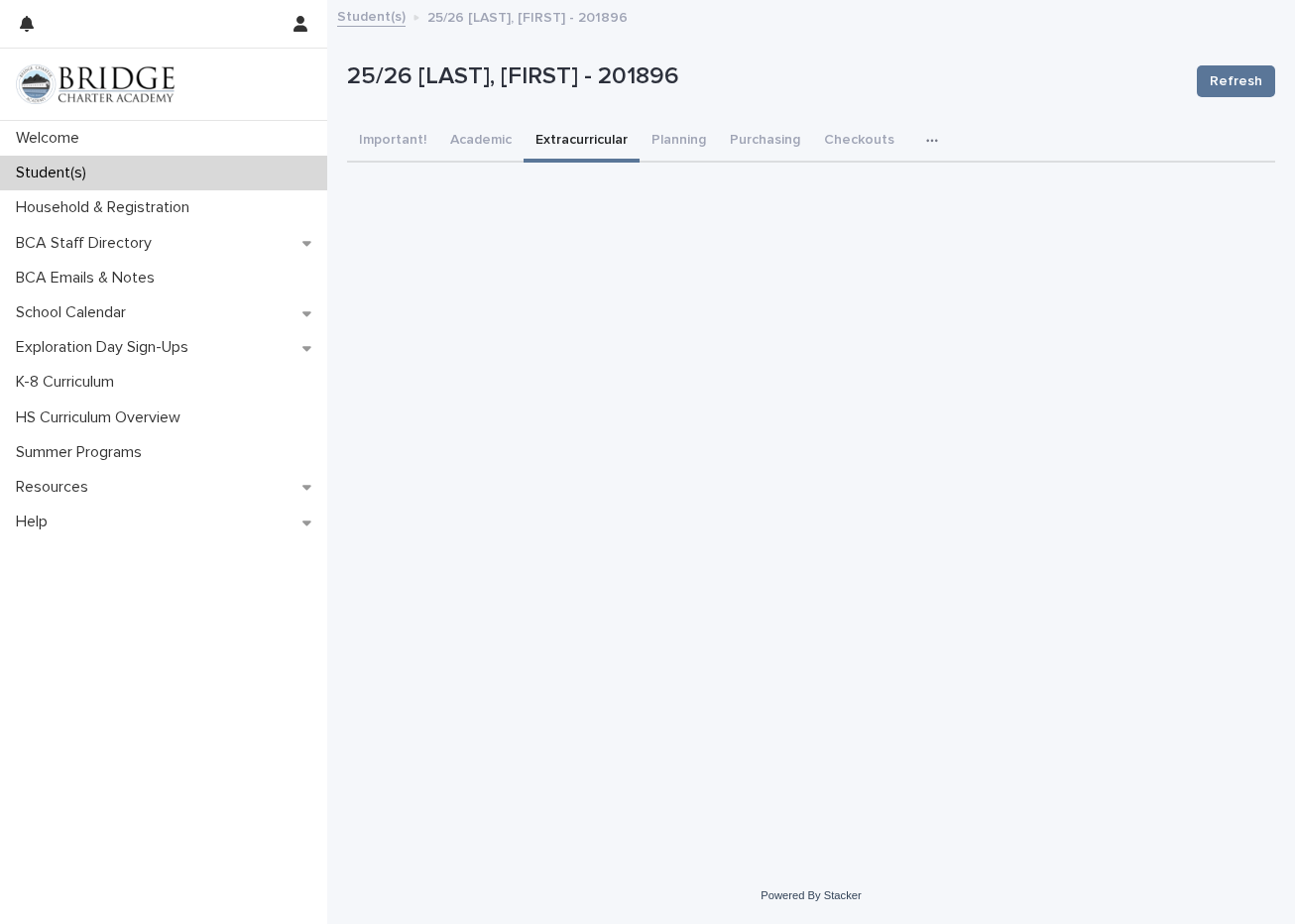 click at bounding box center (936, 141) 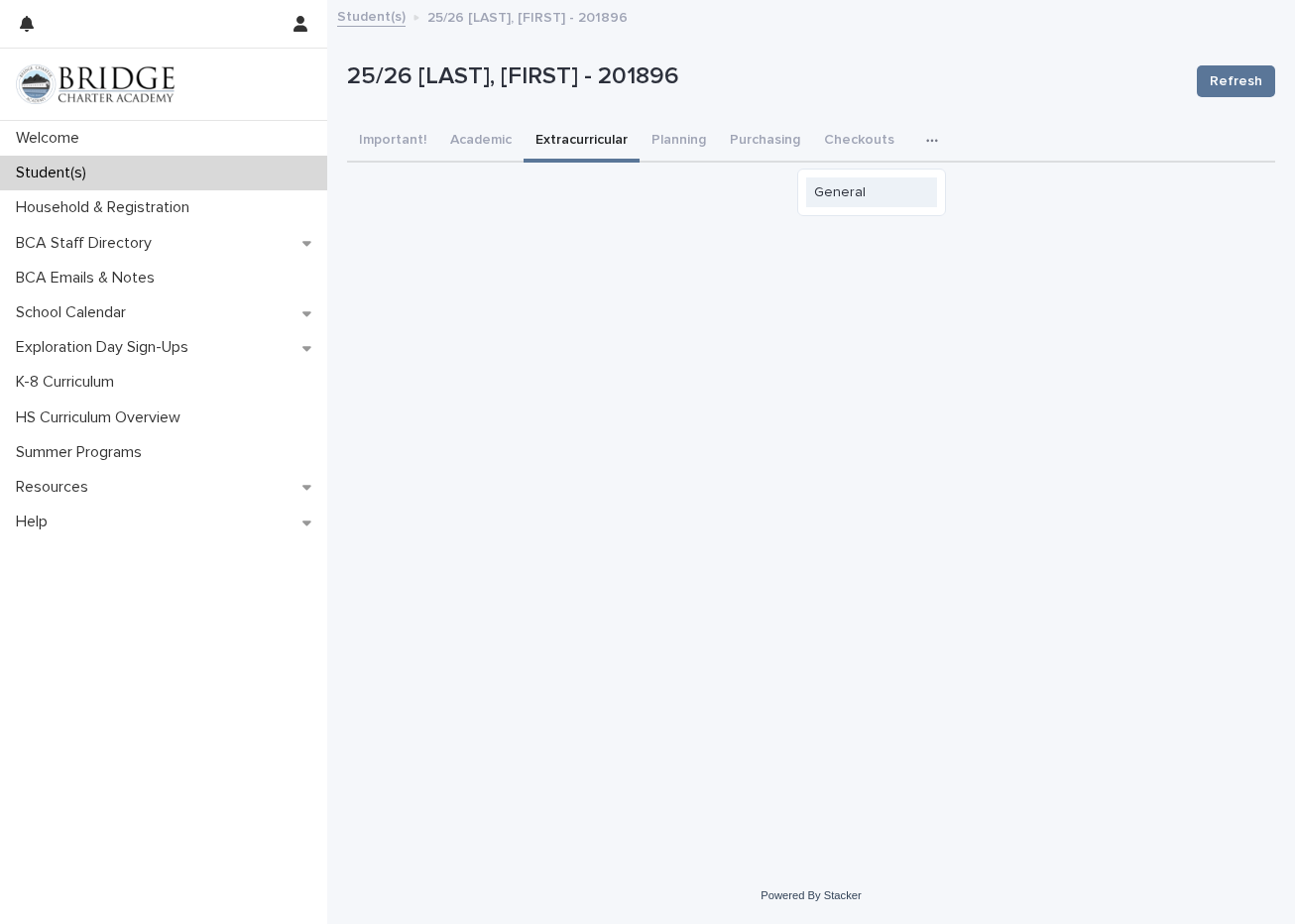 click on "General" at bounding box center (872, 192) 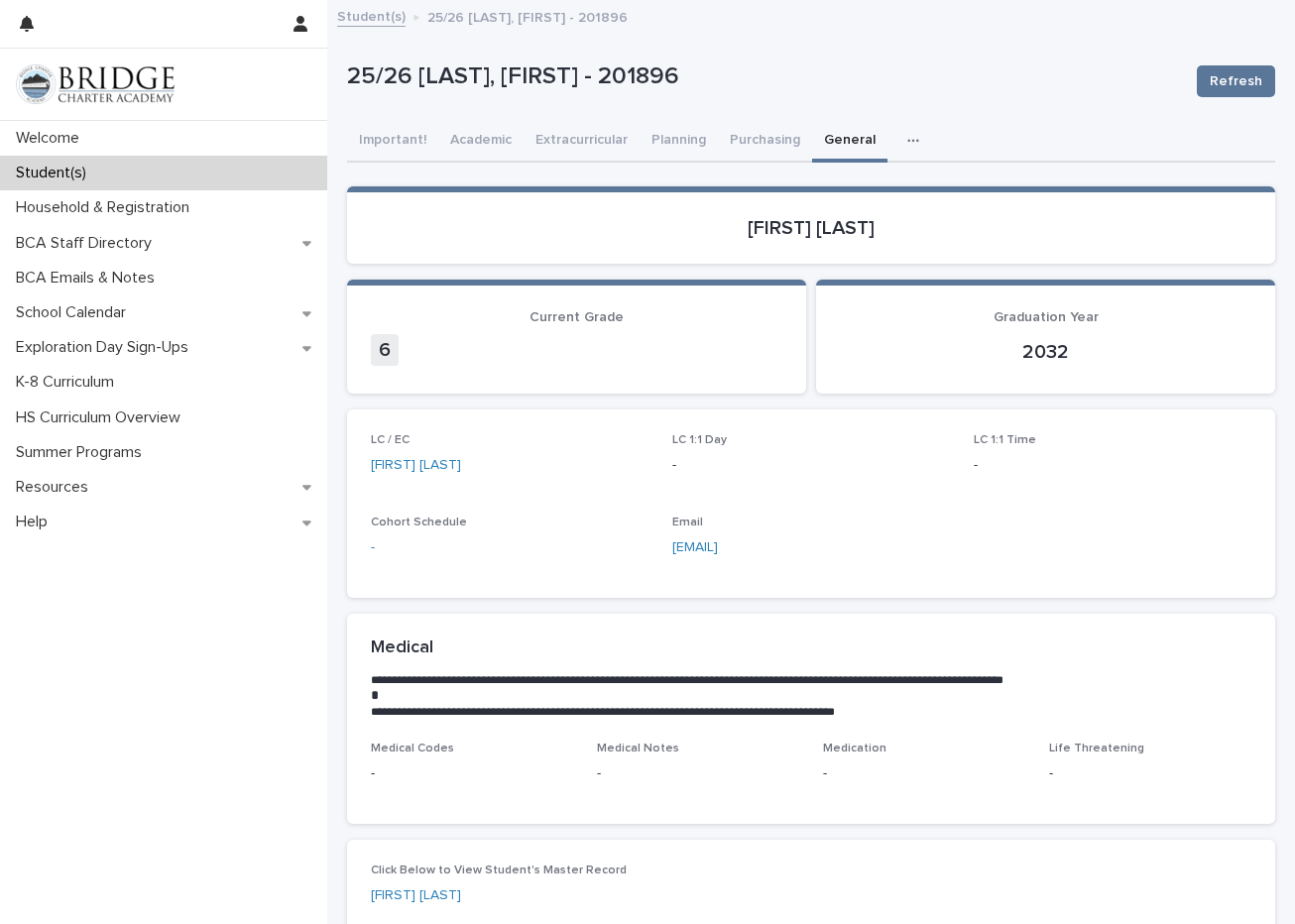 scroll, scrollTop: 0, scrollLeft: 0, axis: both 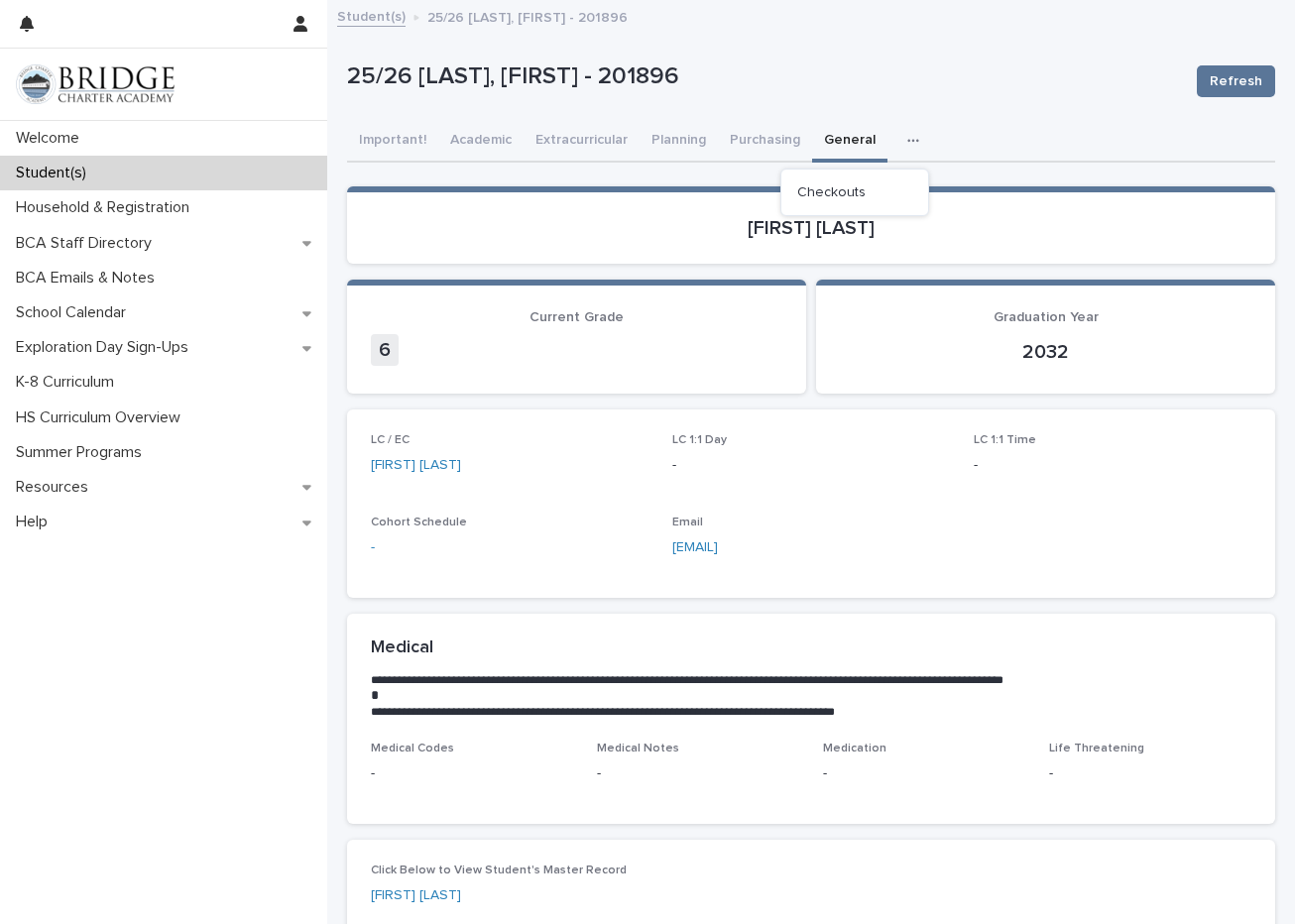 click at bounding box center (917, 141) 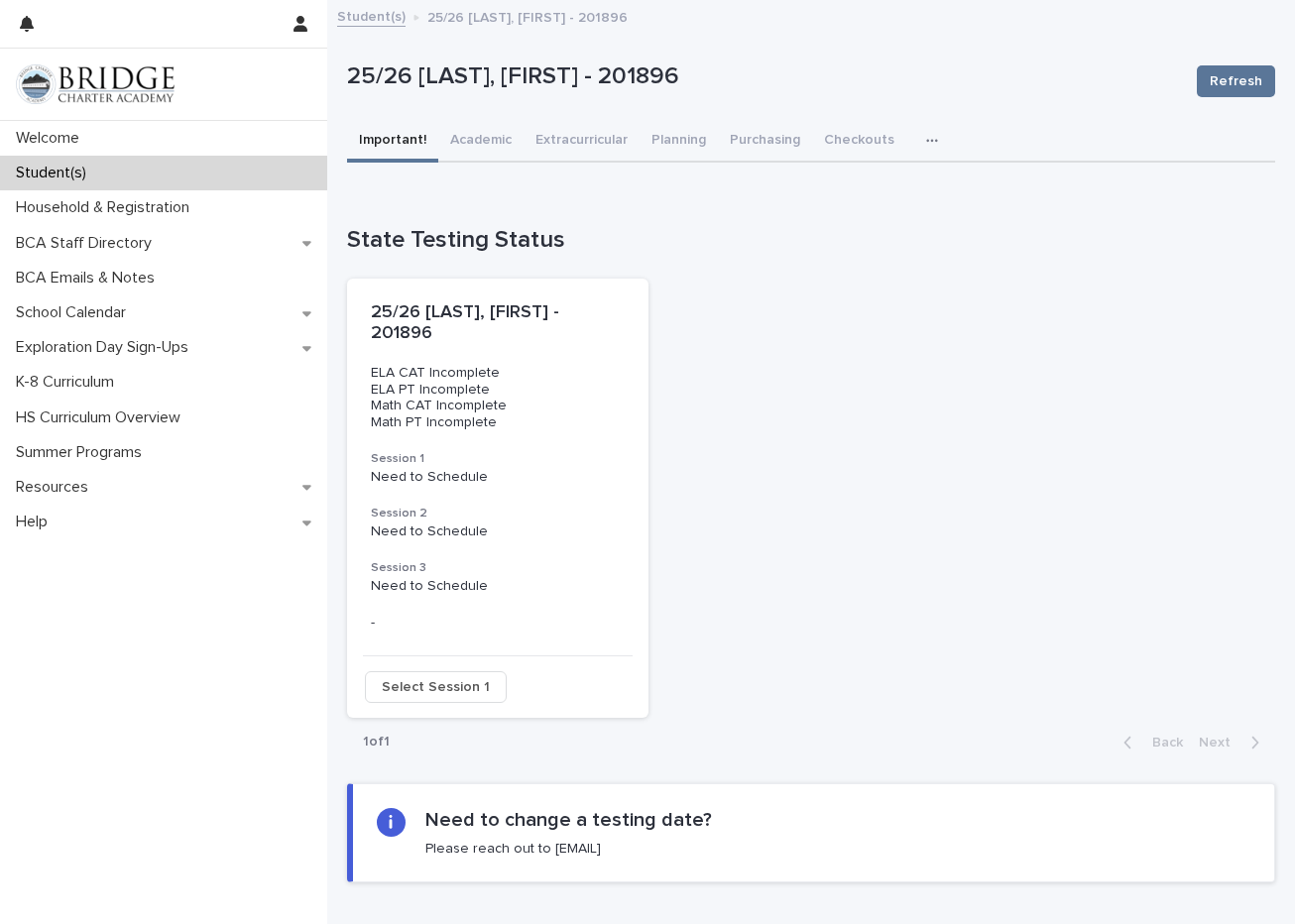 click on "Important!" at bounding box center [393, 142] 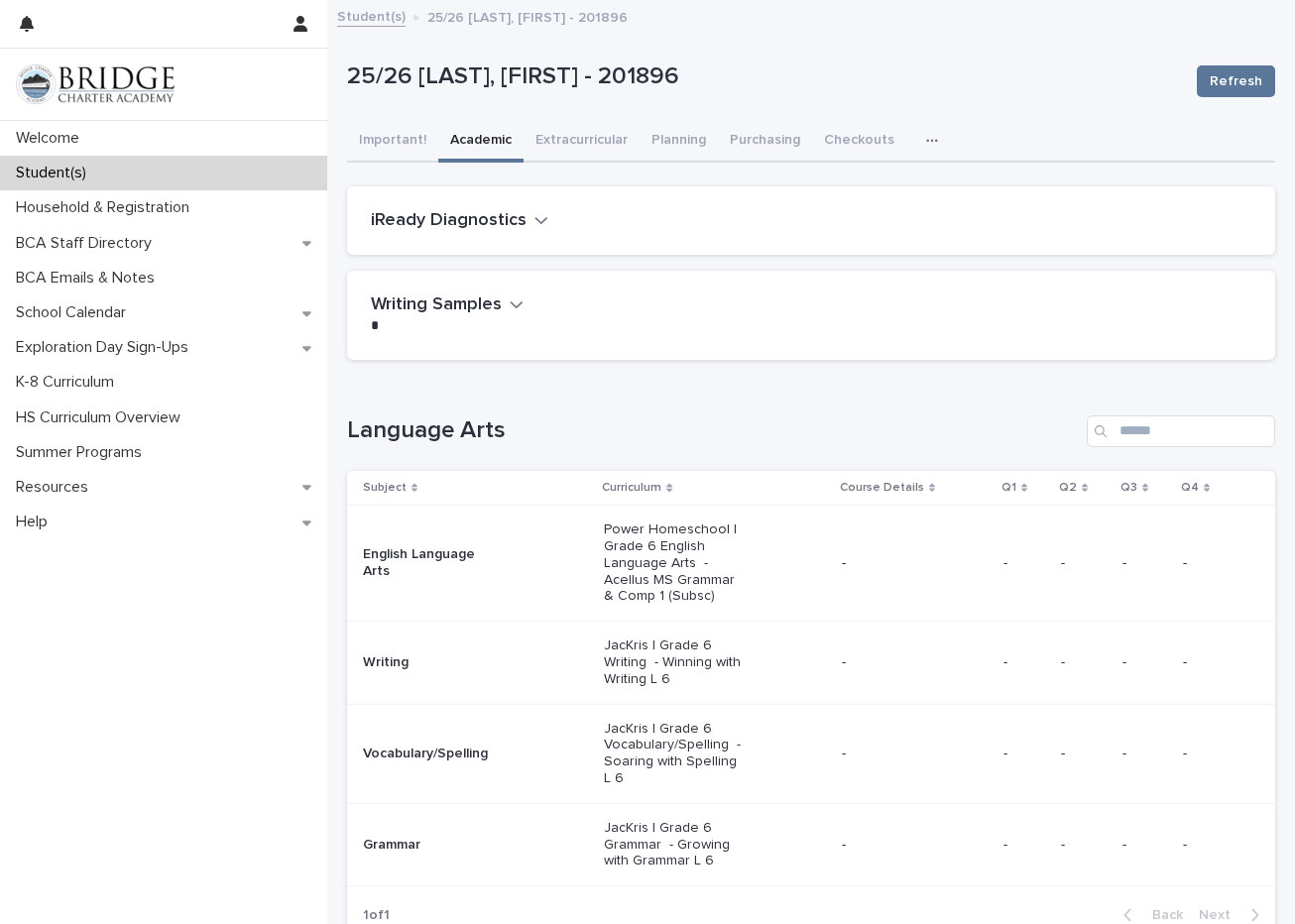 click on "Academic" at bounding box center [481, 142] 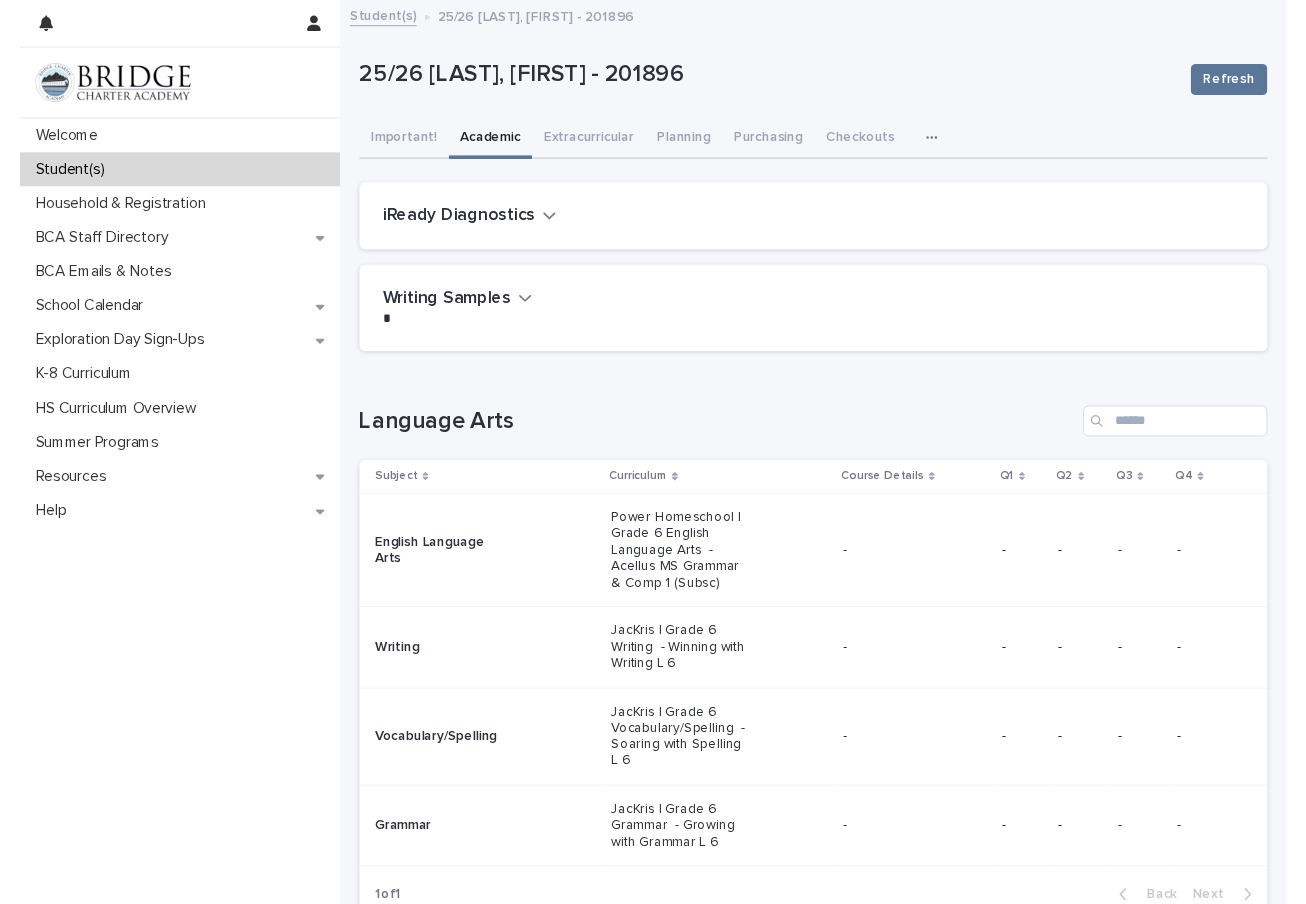 scroll, scrollTop: 0, scrollLeft: 0, axis: both 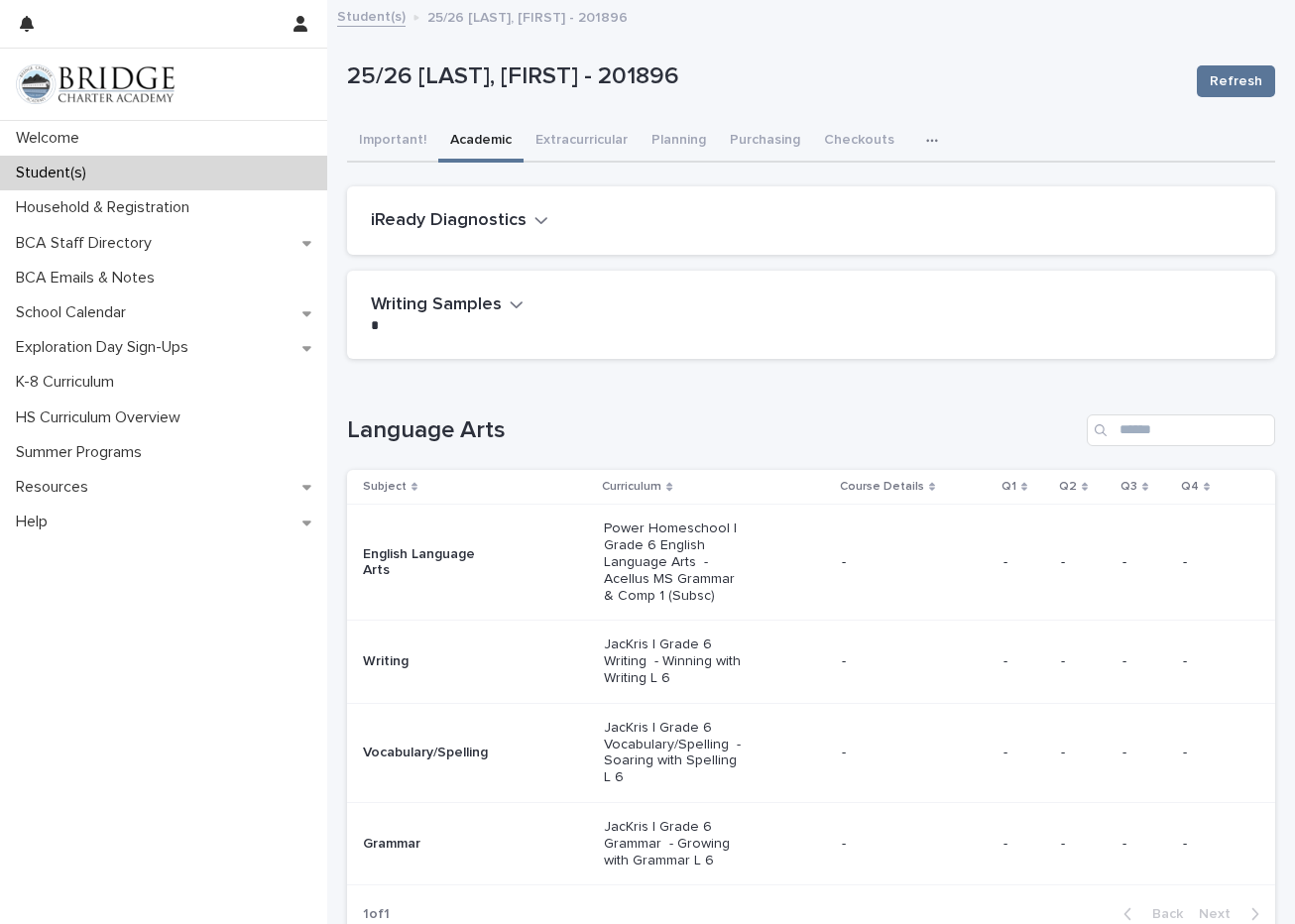 click on "Writing Samples" at bounding box center (447, 305) 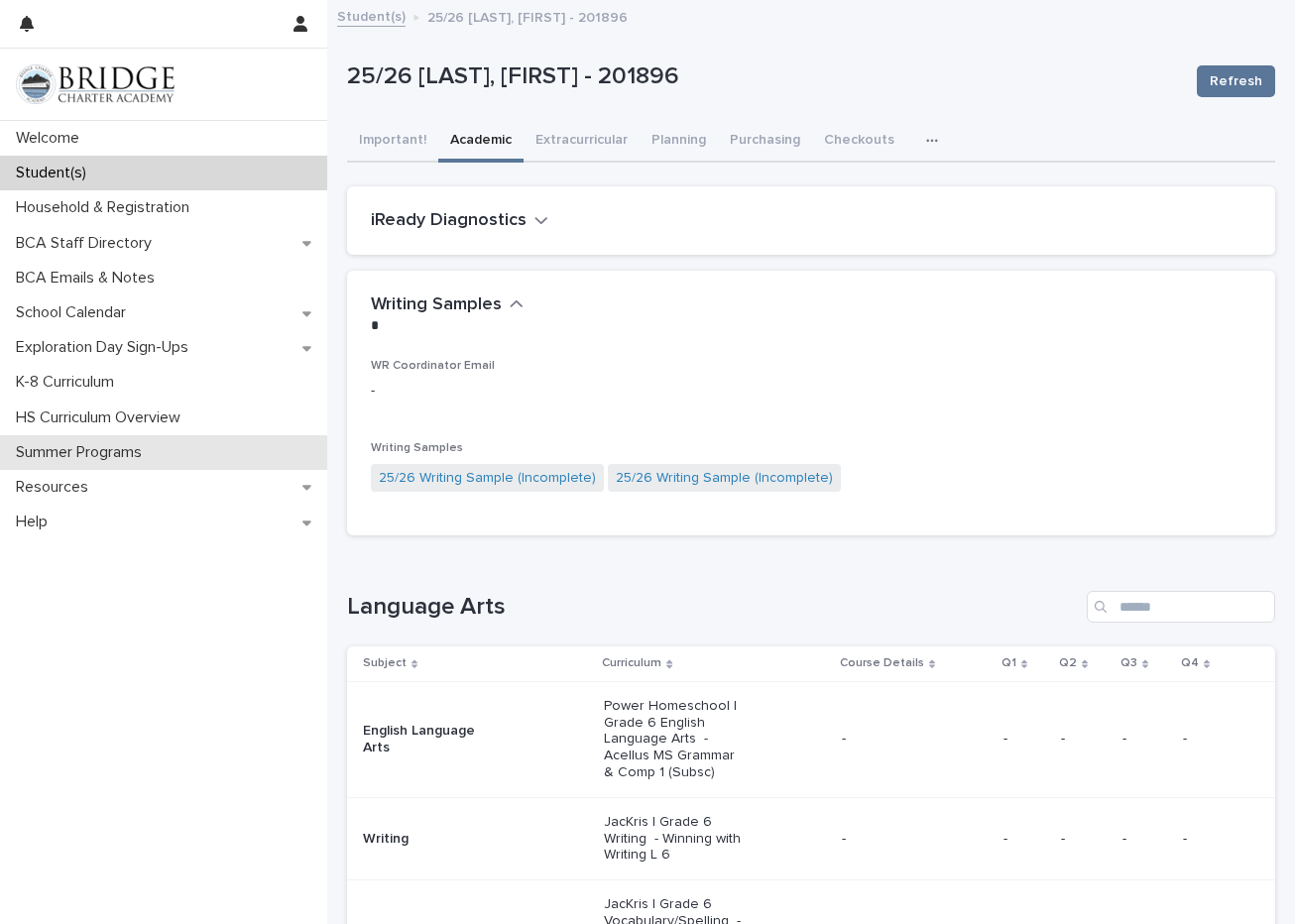 click on "Summer Programs" at bounding box center (82, 452) 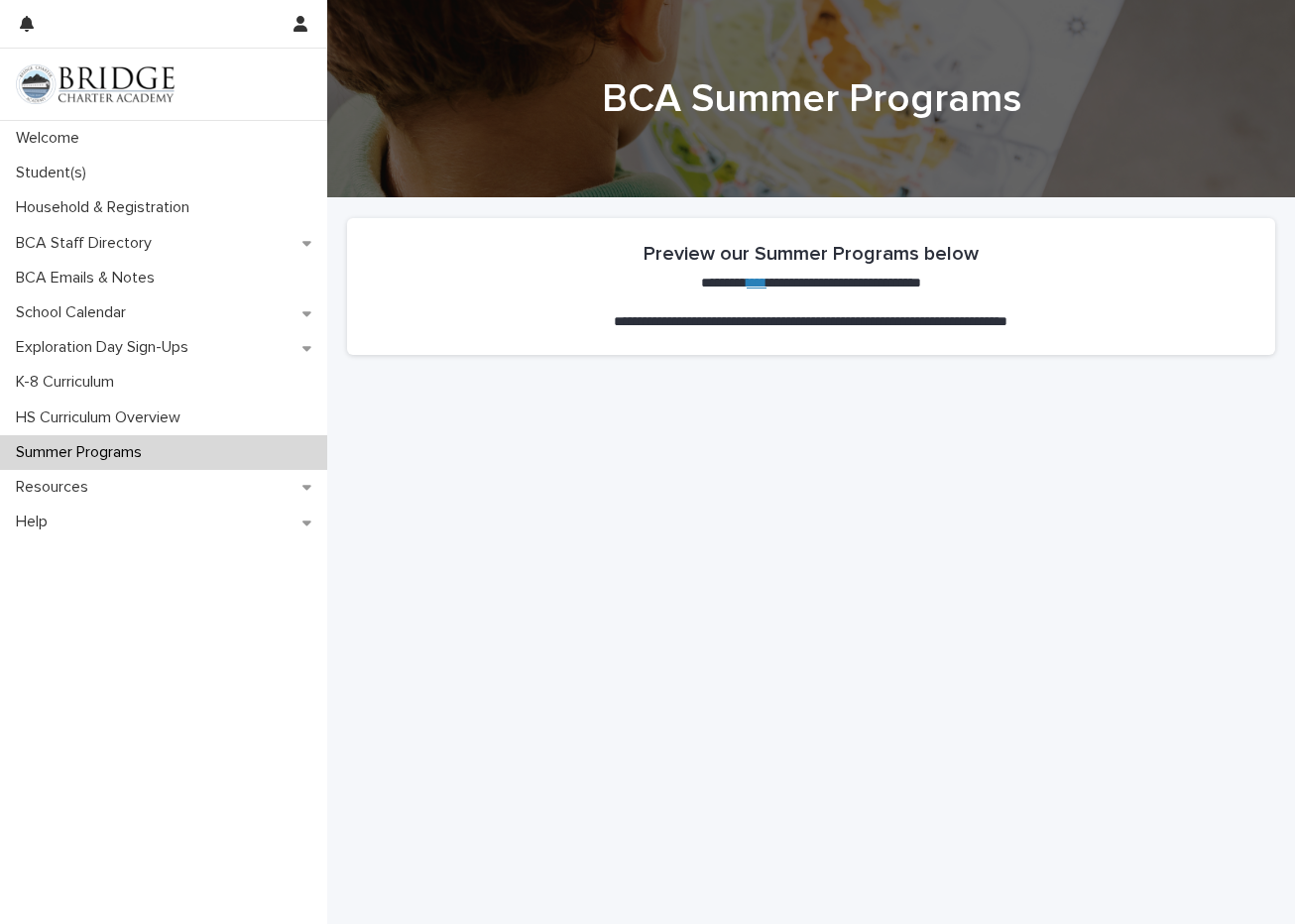 click on "**********" at bounding box center (811, 283) 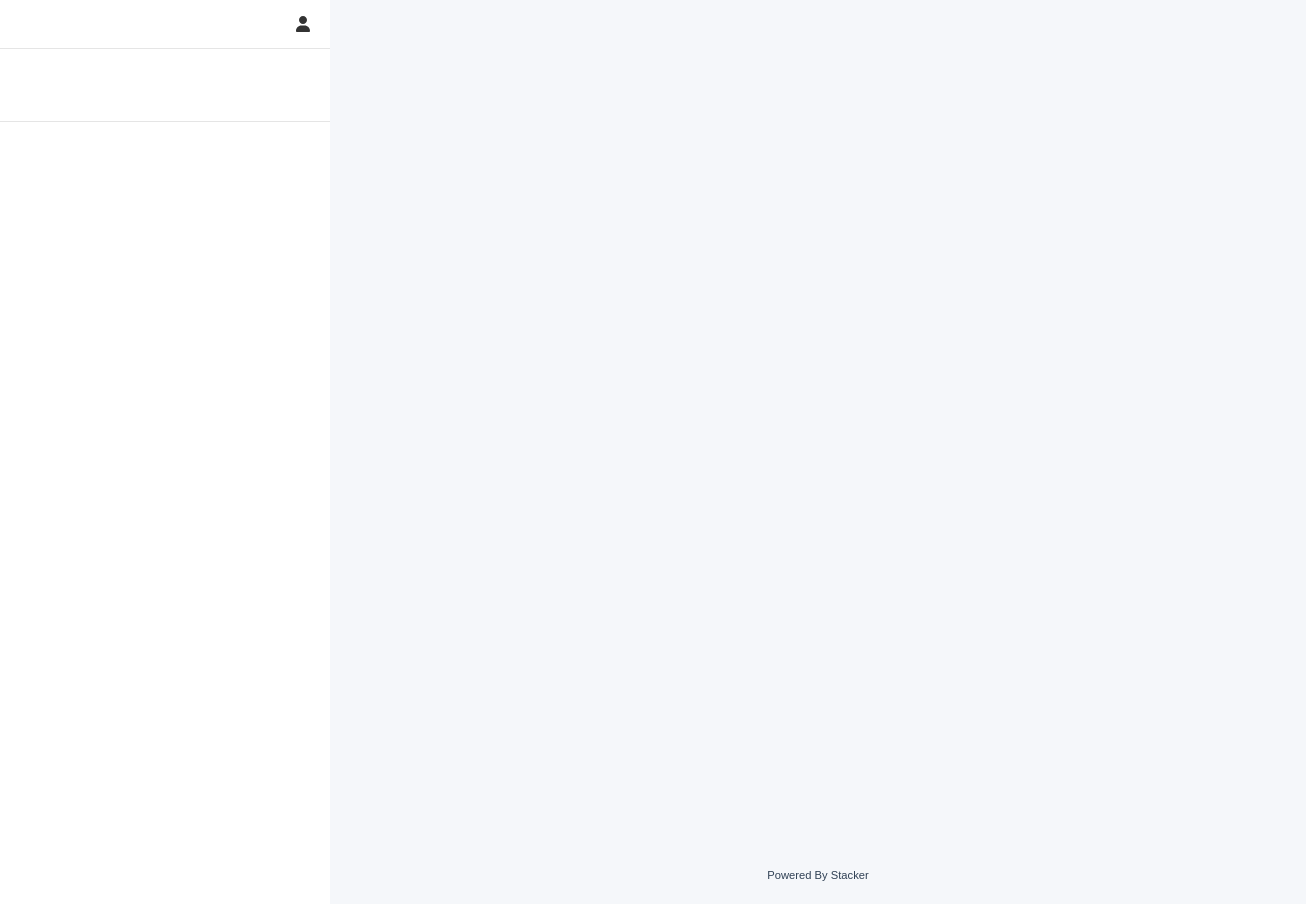 scroll, scrollTop: 0, scrollLeft: 0, axis: both 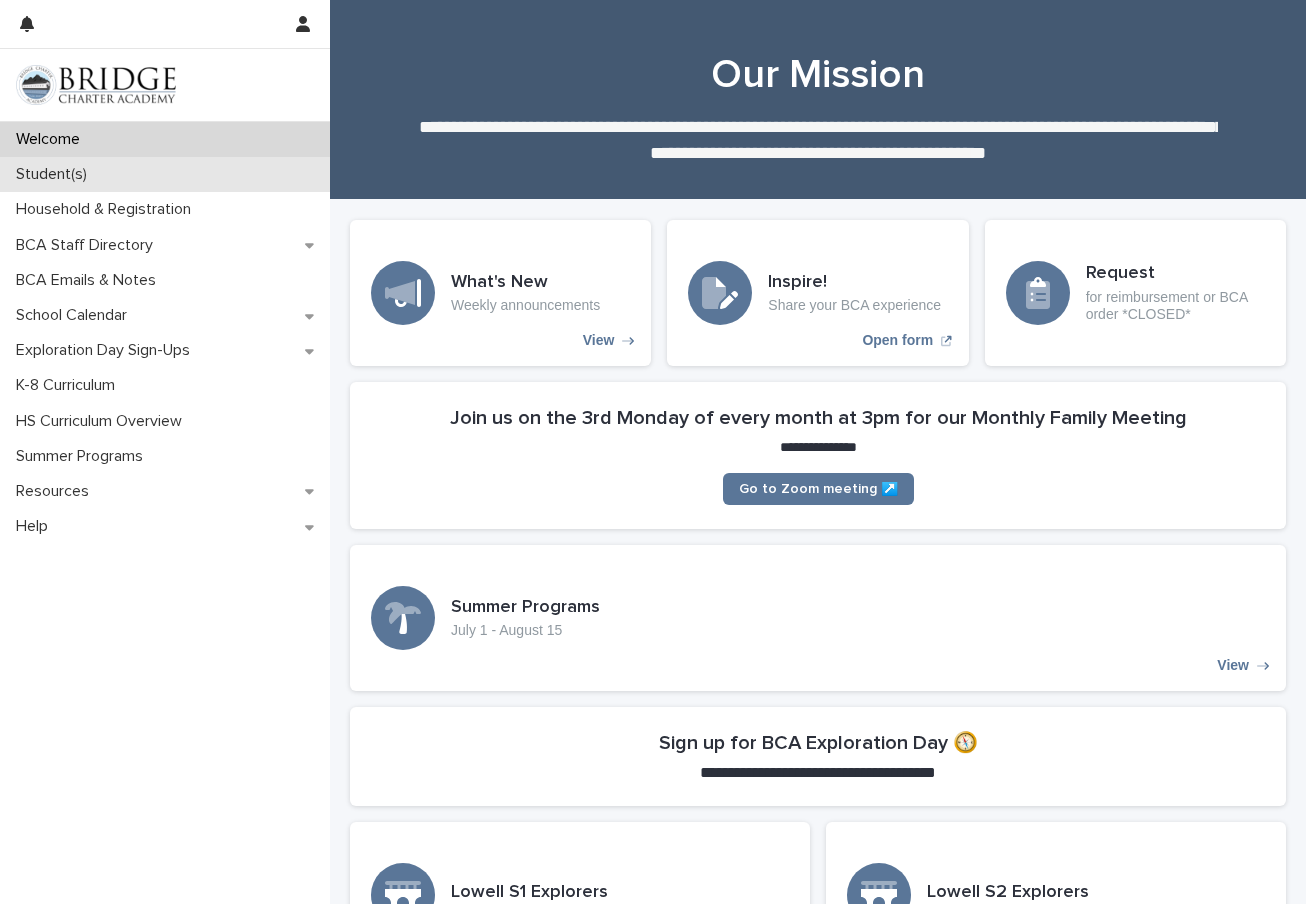 click on "Student(s)" at bounding box center (55, 174) 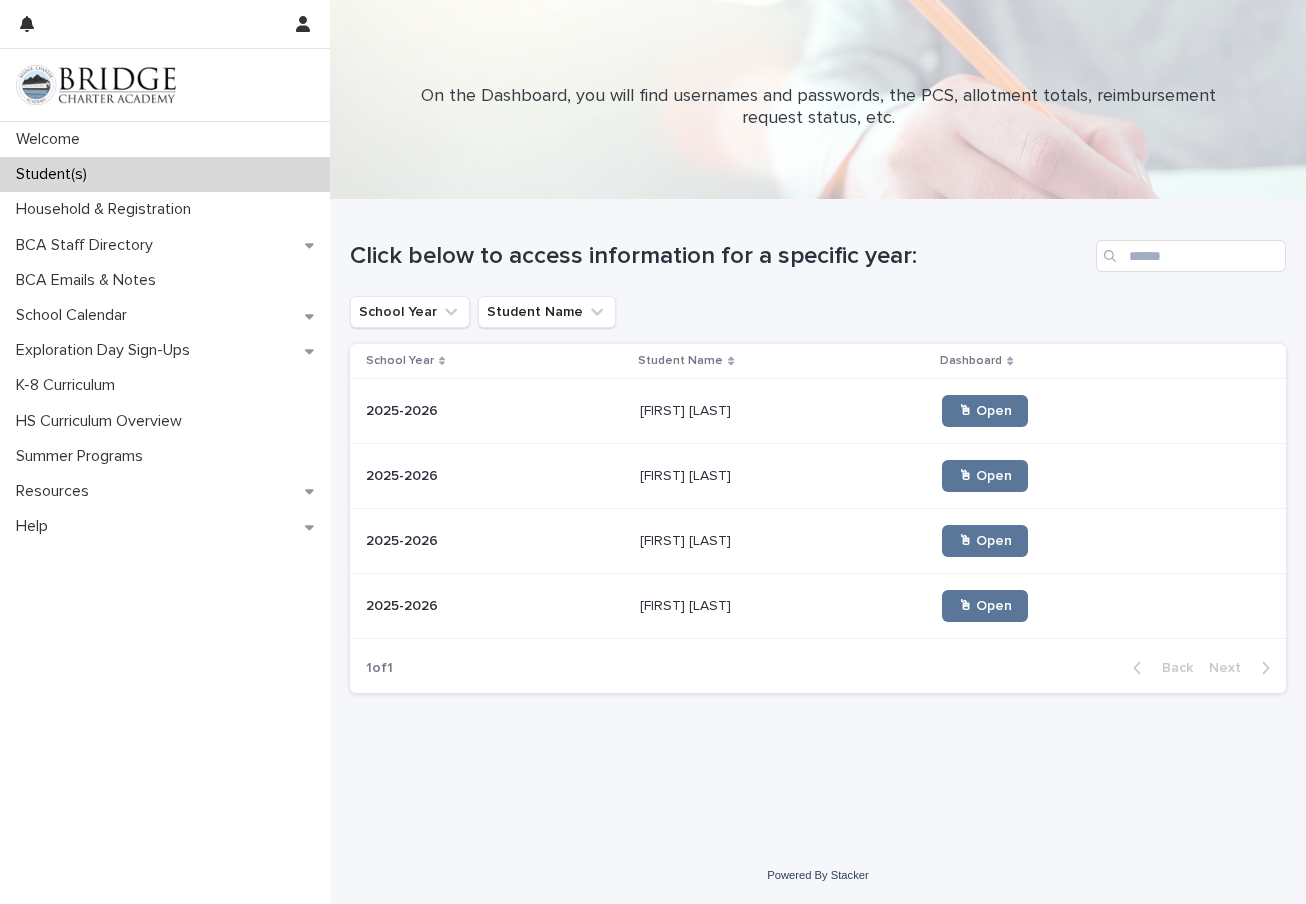 click on "[FIRST] [LAST] [FIRST] [LAST]" at bounding box center [783, 606] 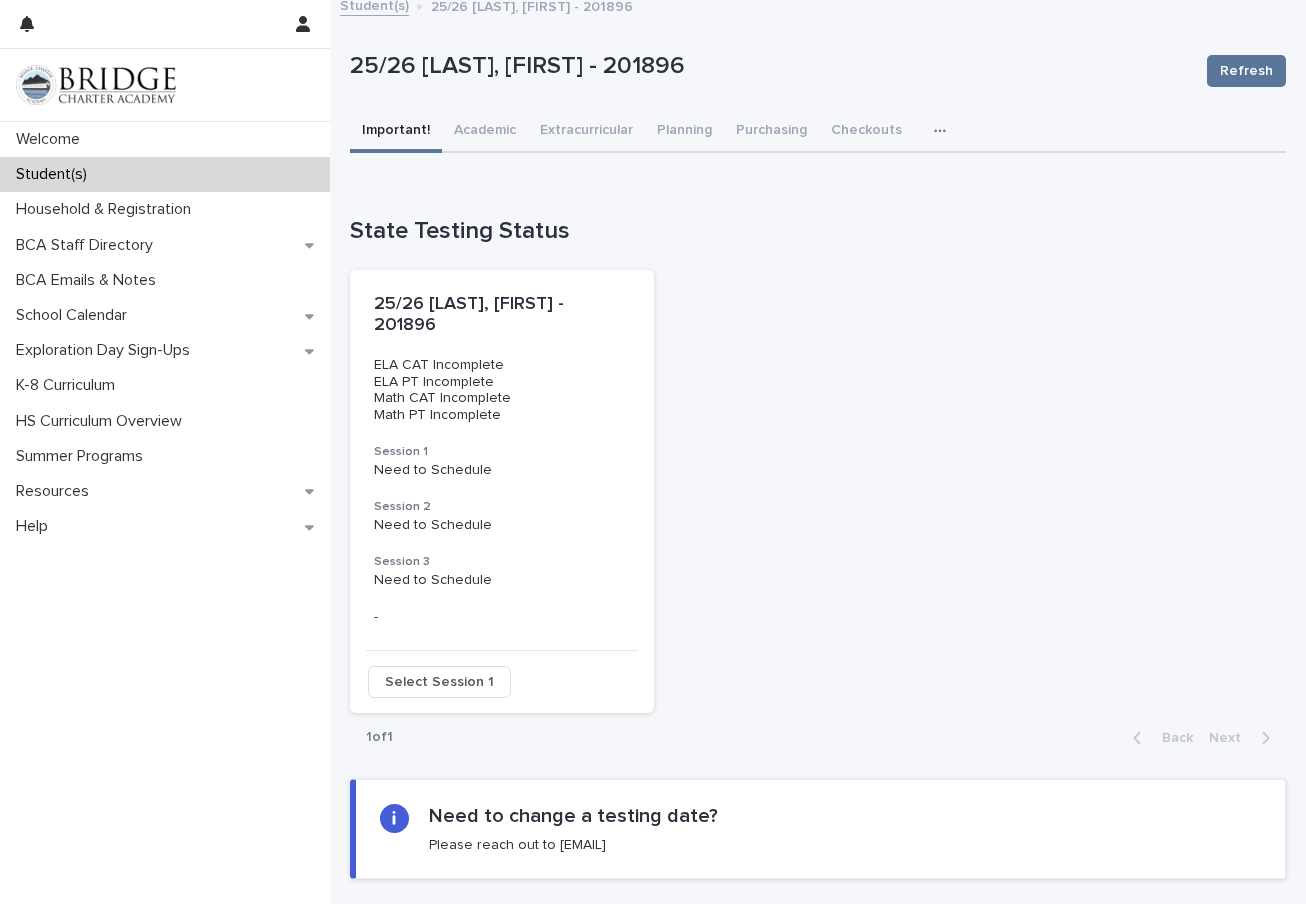 scroll, scrollTop: 57, scrollLeft: 0, axis: vertical 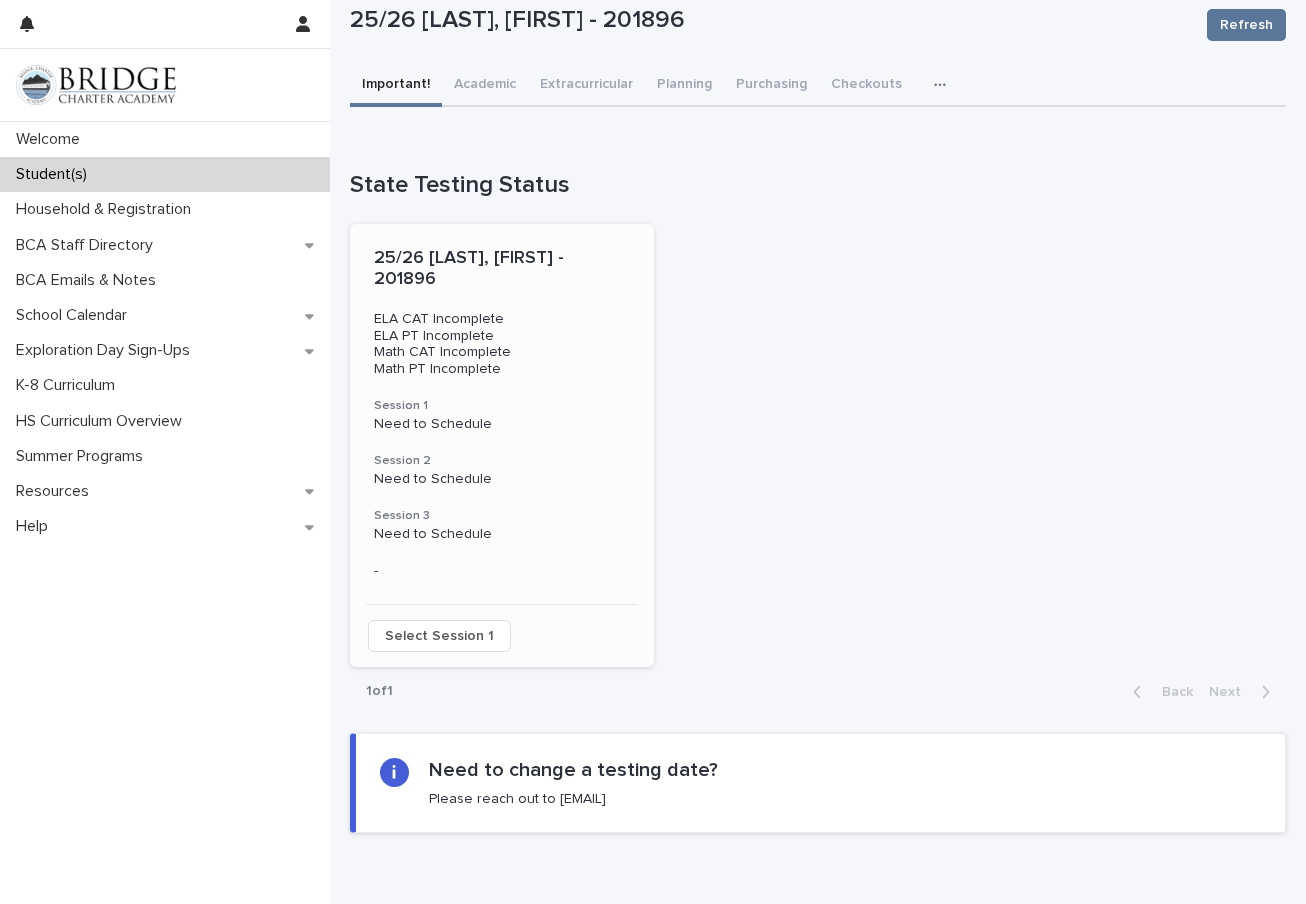 click on "25/26 [LAST], [FIRST] - 201896" at bounding box center [471, 269] 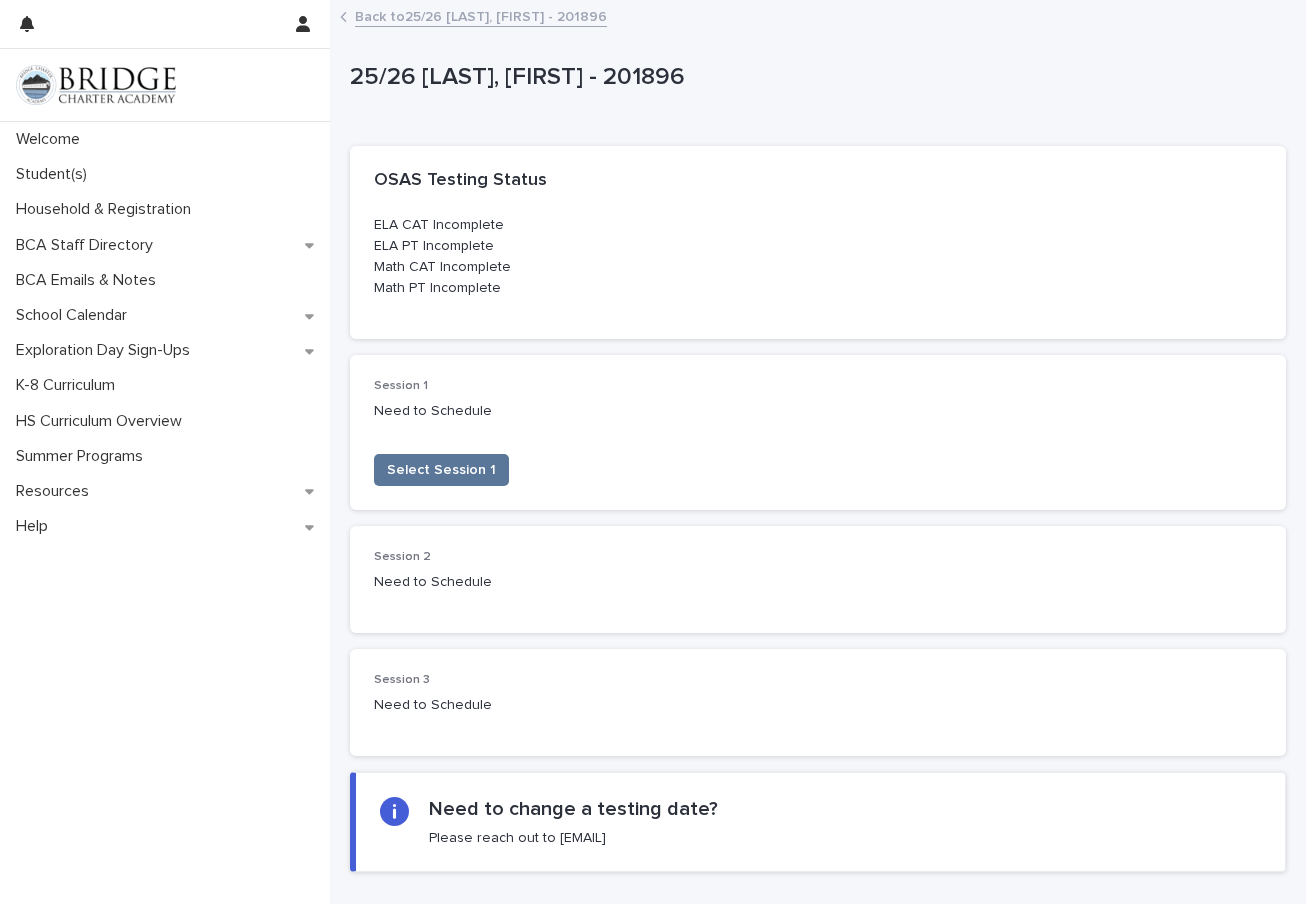 scroll, scrollTop: 0, scrollLeft: 0, axis: both 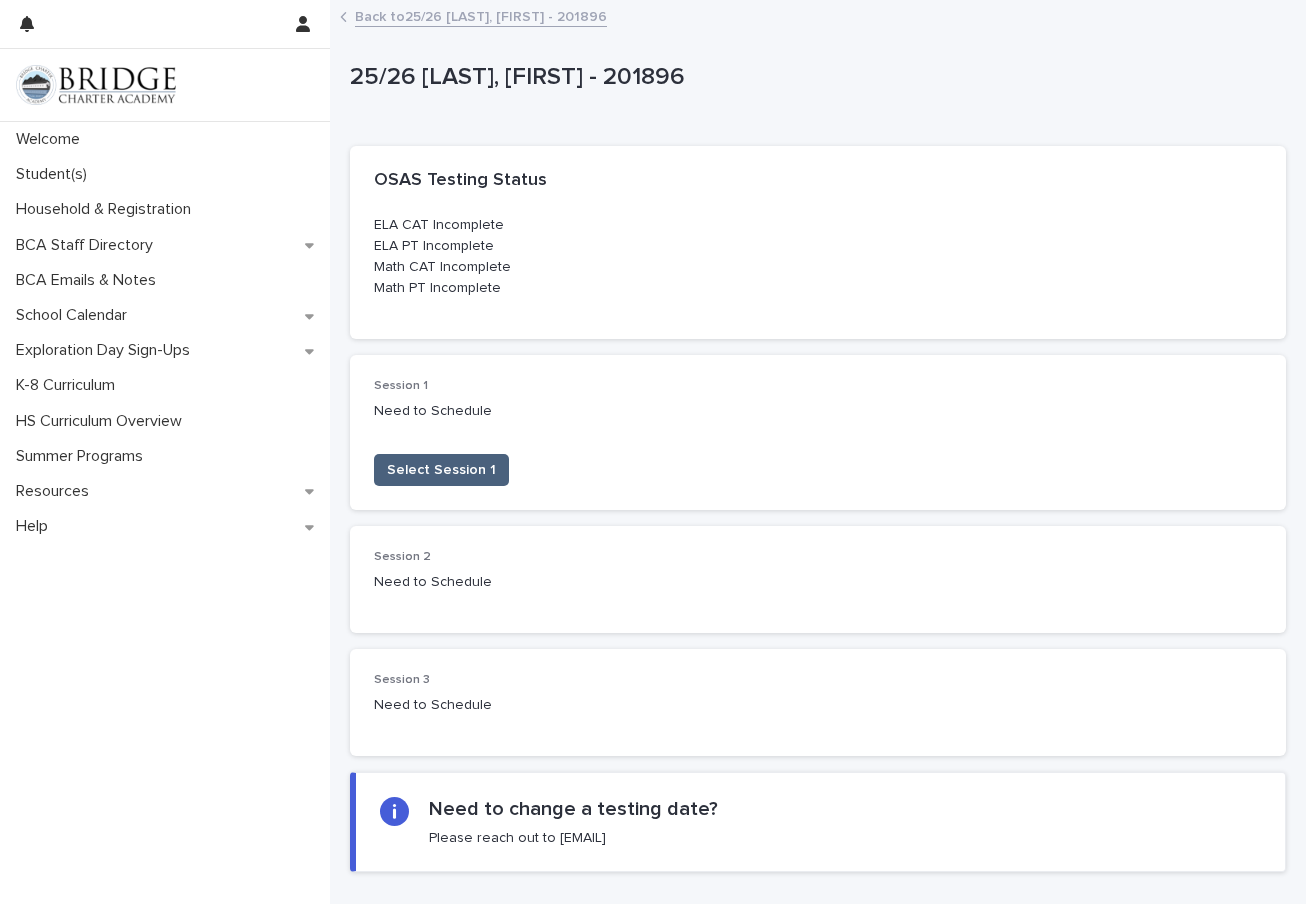click on "Select Session 1" at bounding box center (441, 470) 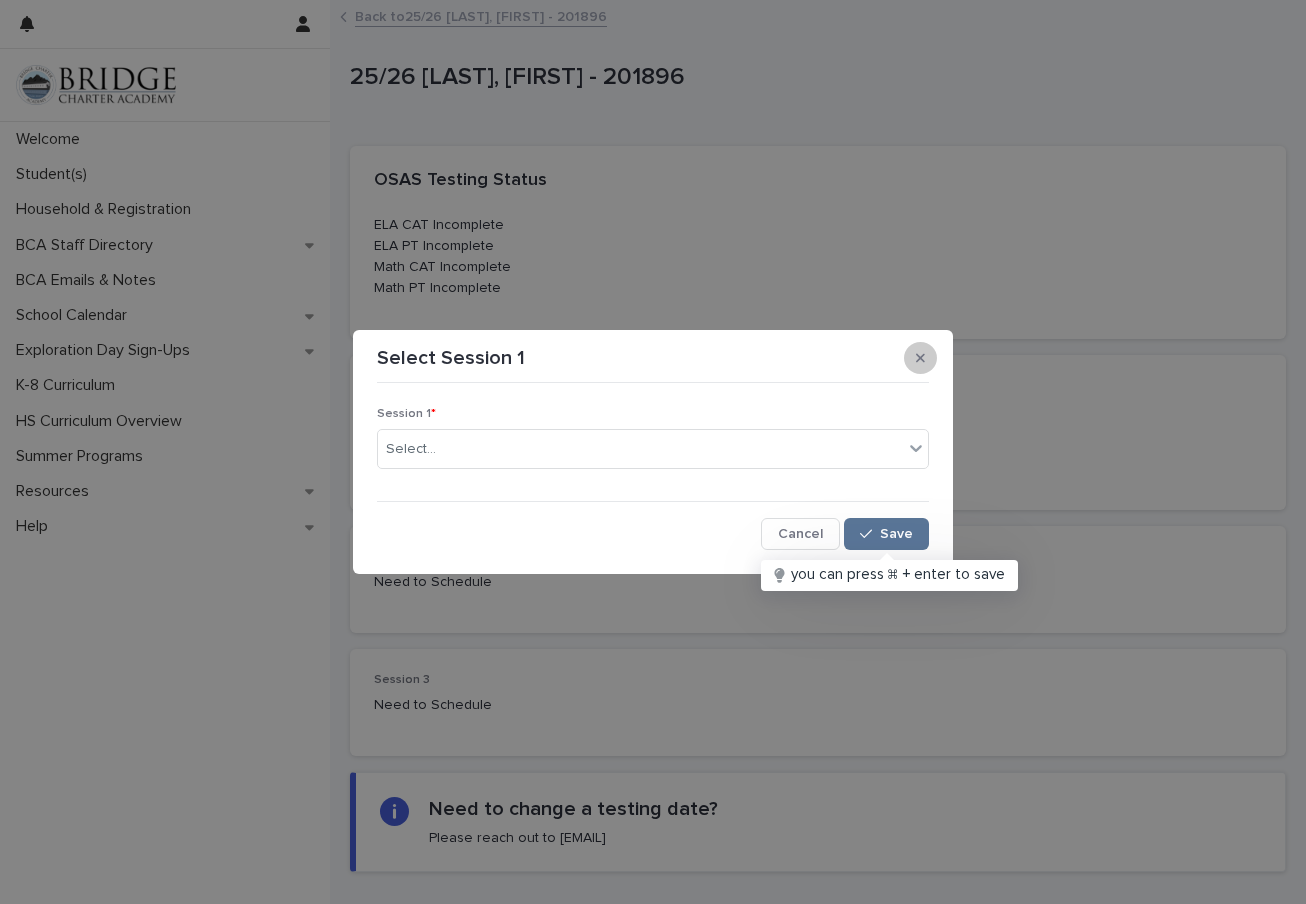 click 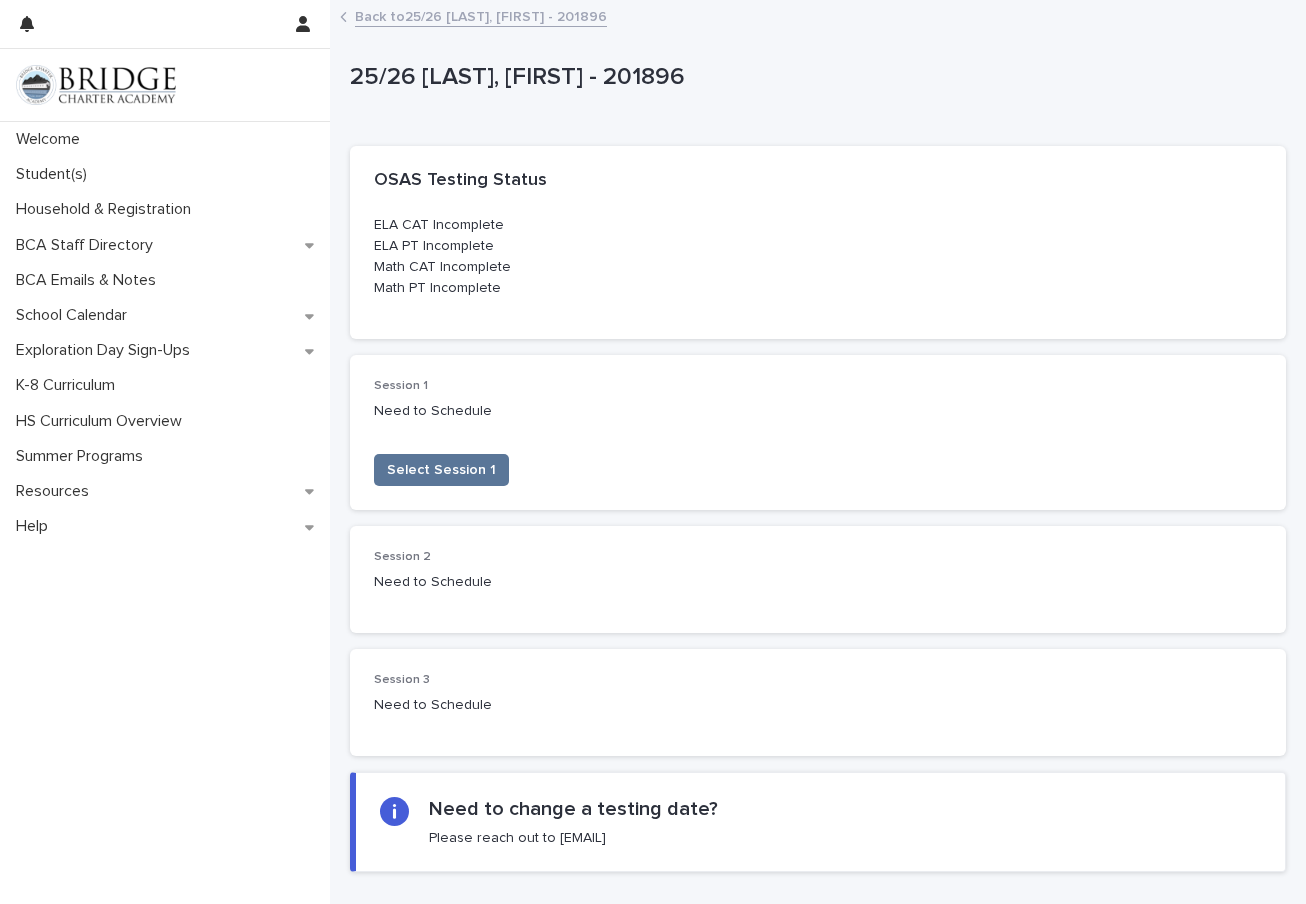 click on "Back to  25/26 [LAST], [FIRST] - 201896" at bounding box center (481, 15) 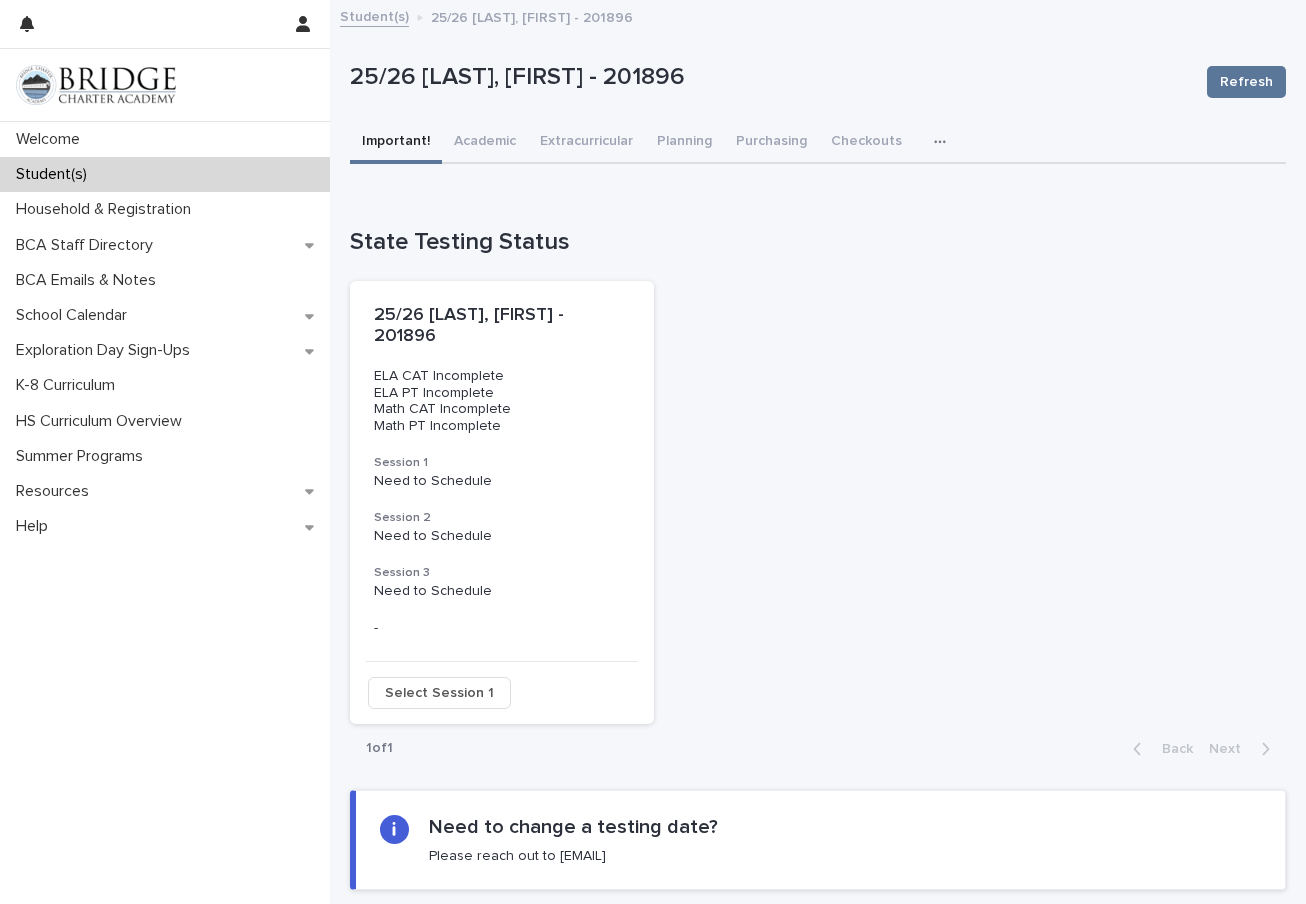 click on "25/26 [LAST], [FIRST] - 201896" at bounding box center [532, 16] 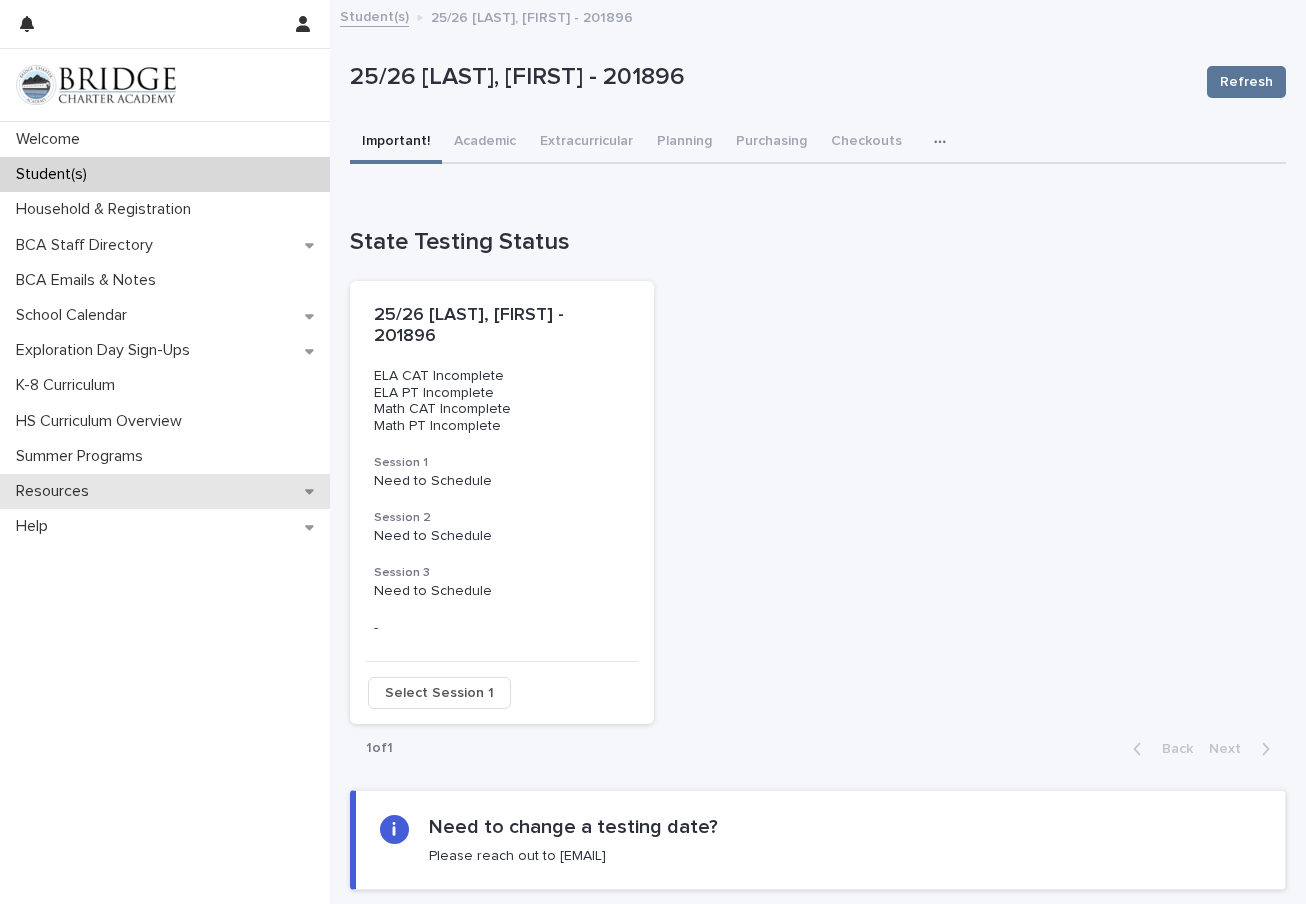 click on "Resources" at bounding box center (165, 491) 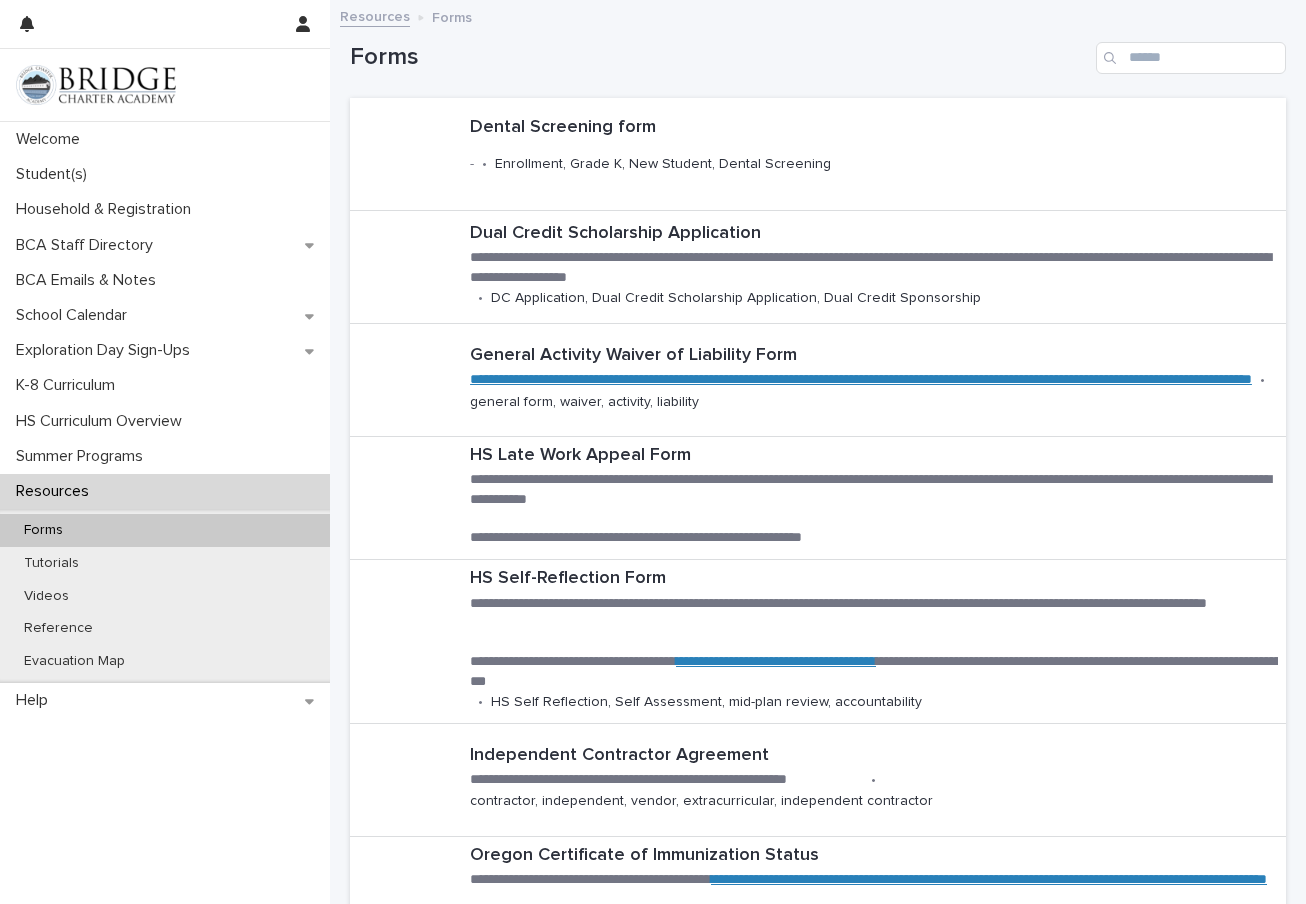 click on "Resources" at bounding box center [165, 491] 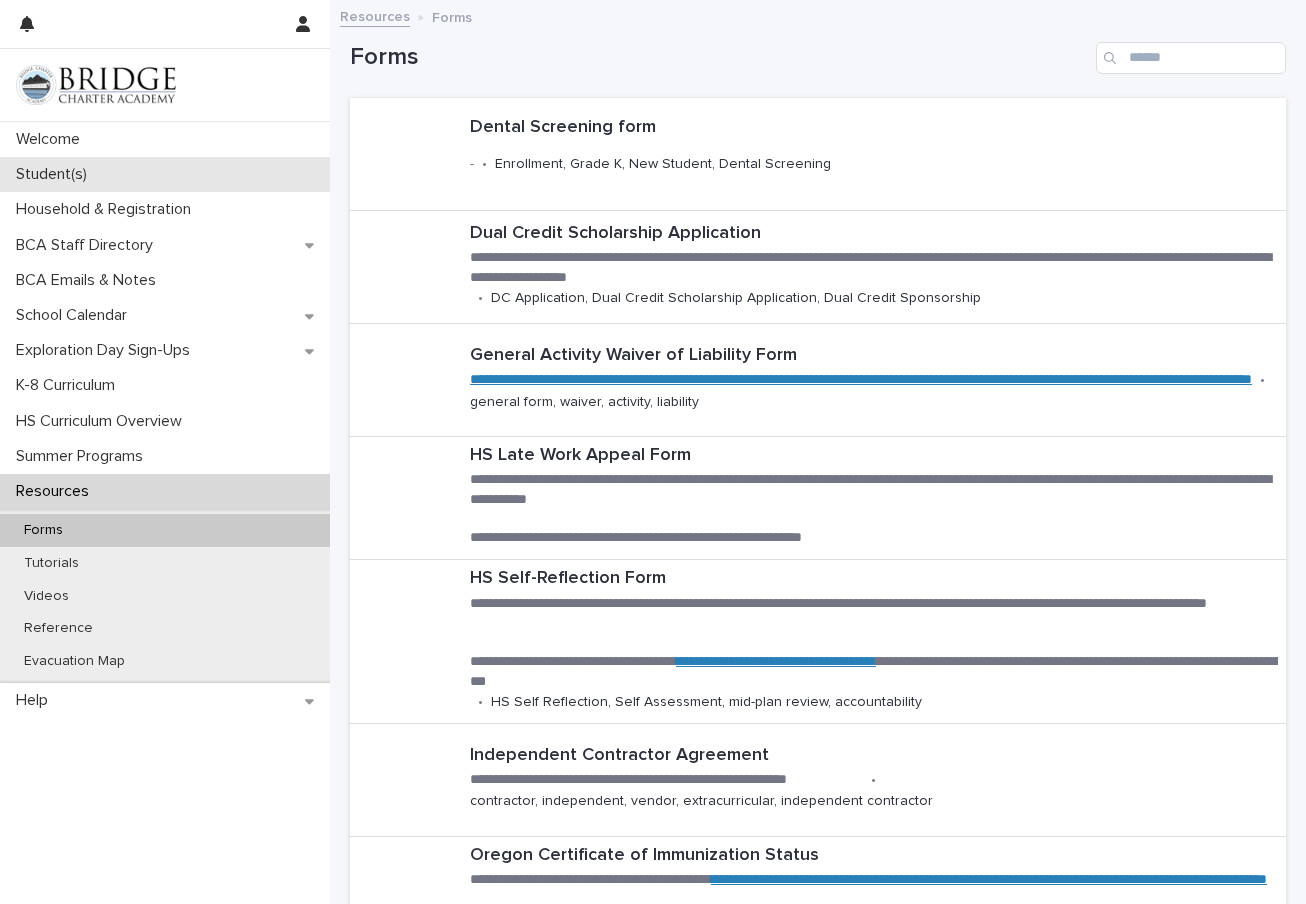 click on "Student(s)" at bounding box center (165, 174) 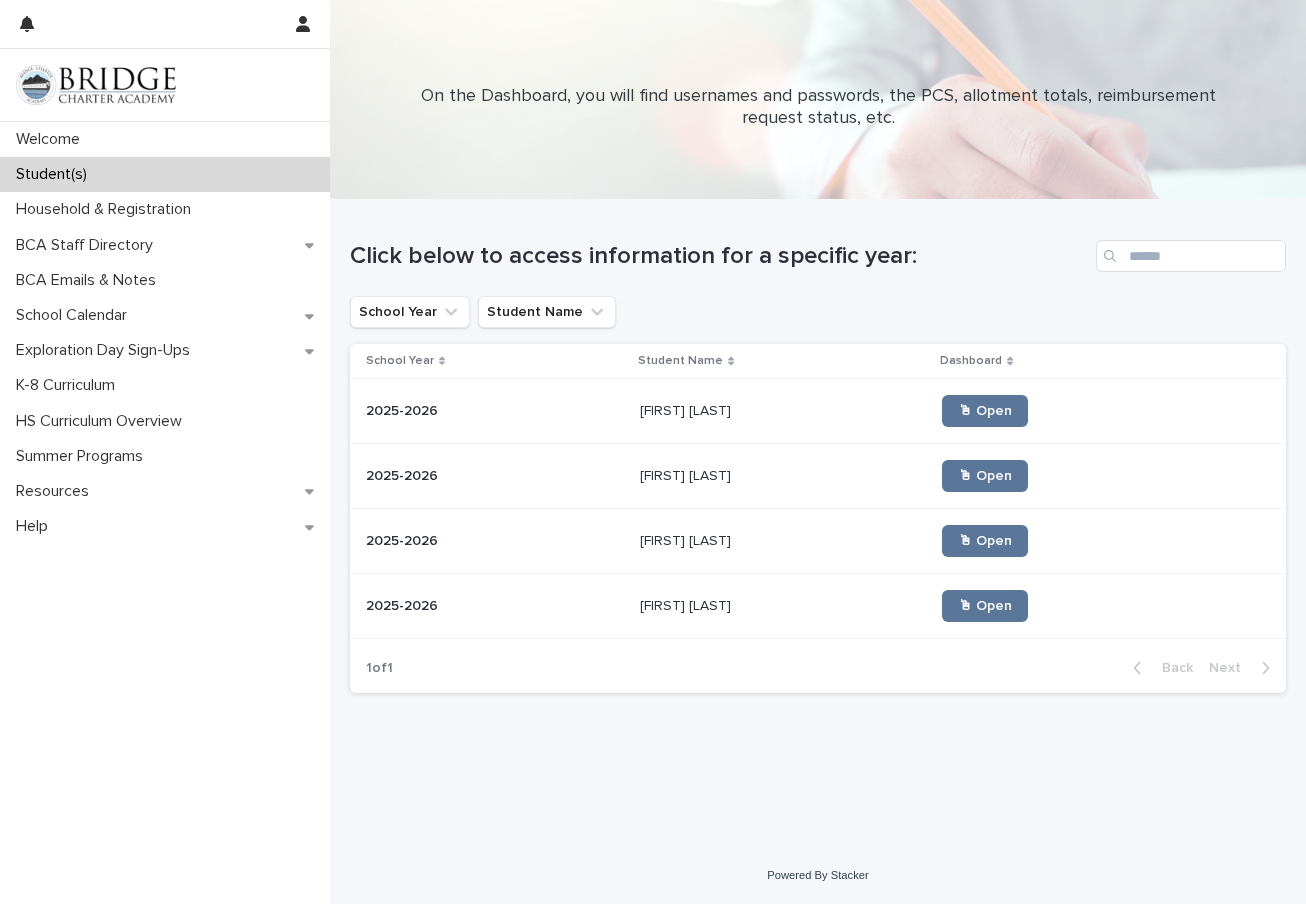click on "🖱 Open" at bounding box center (1098, 606) 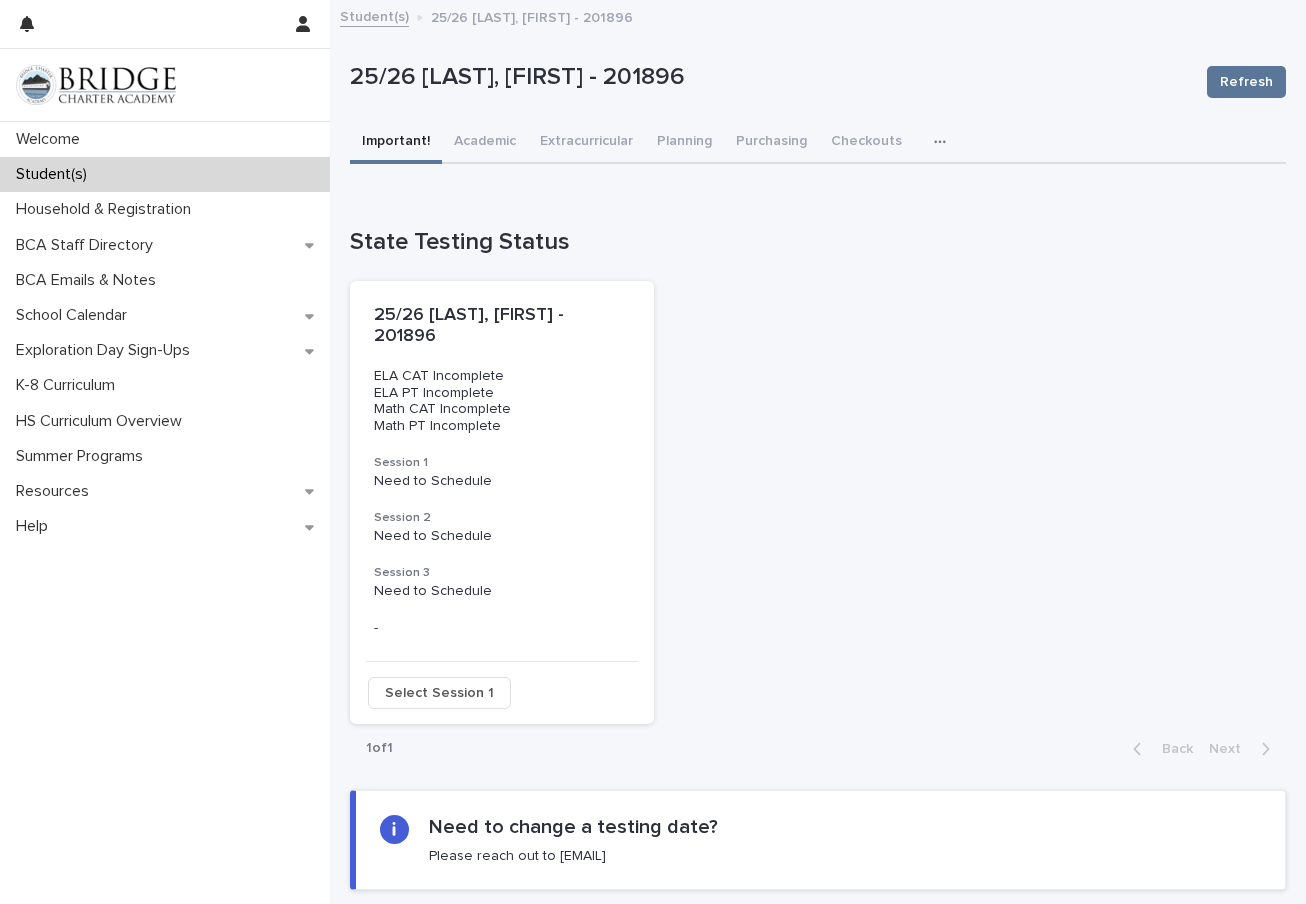 click on "Student(s)" at bounding box center [55, 174] 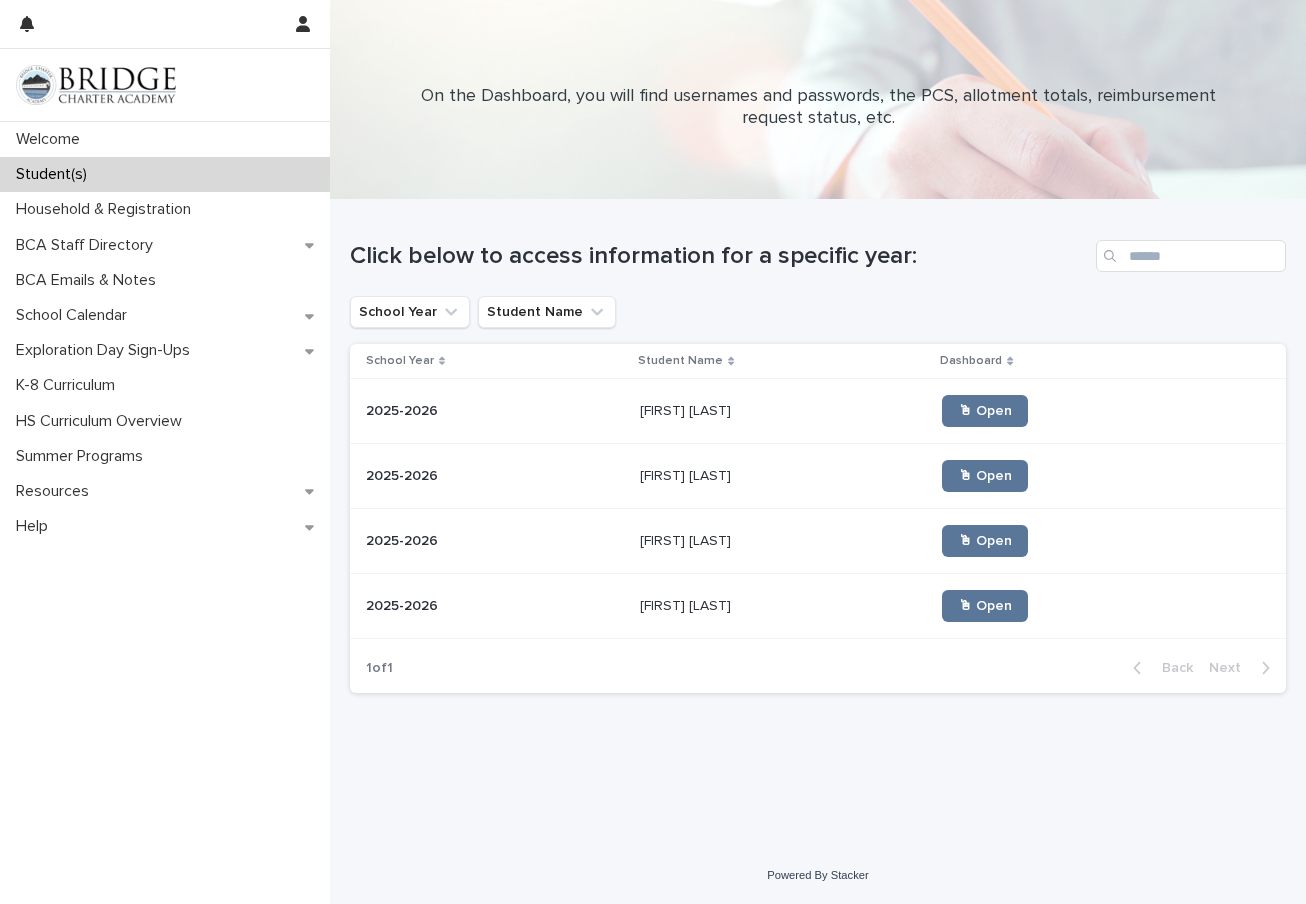 click on "2025-2026" at bounding box center [404, 604] 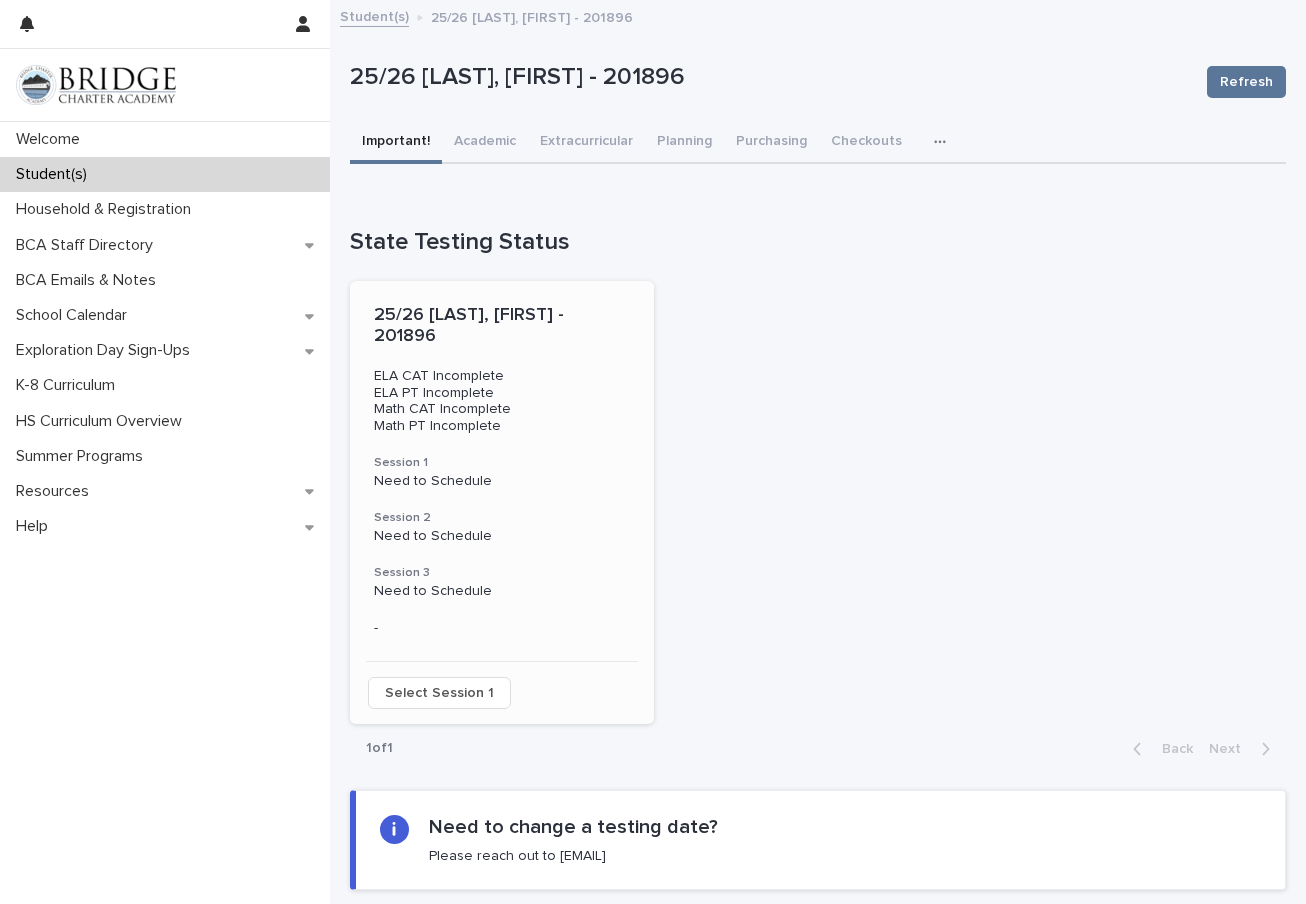 click on "25/26 [LAST], [FIRST] - 201896" at bounding box center (471, 326) 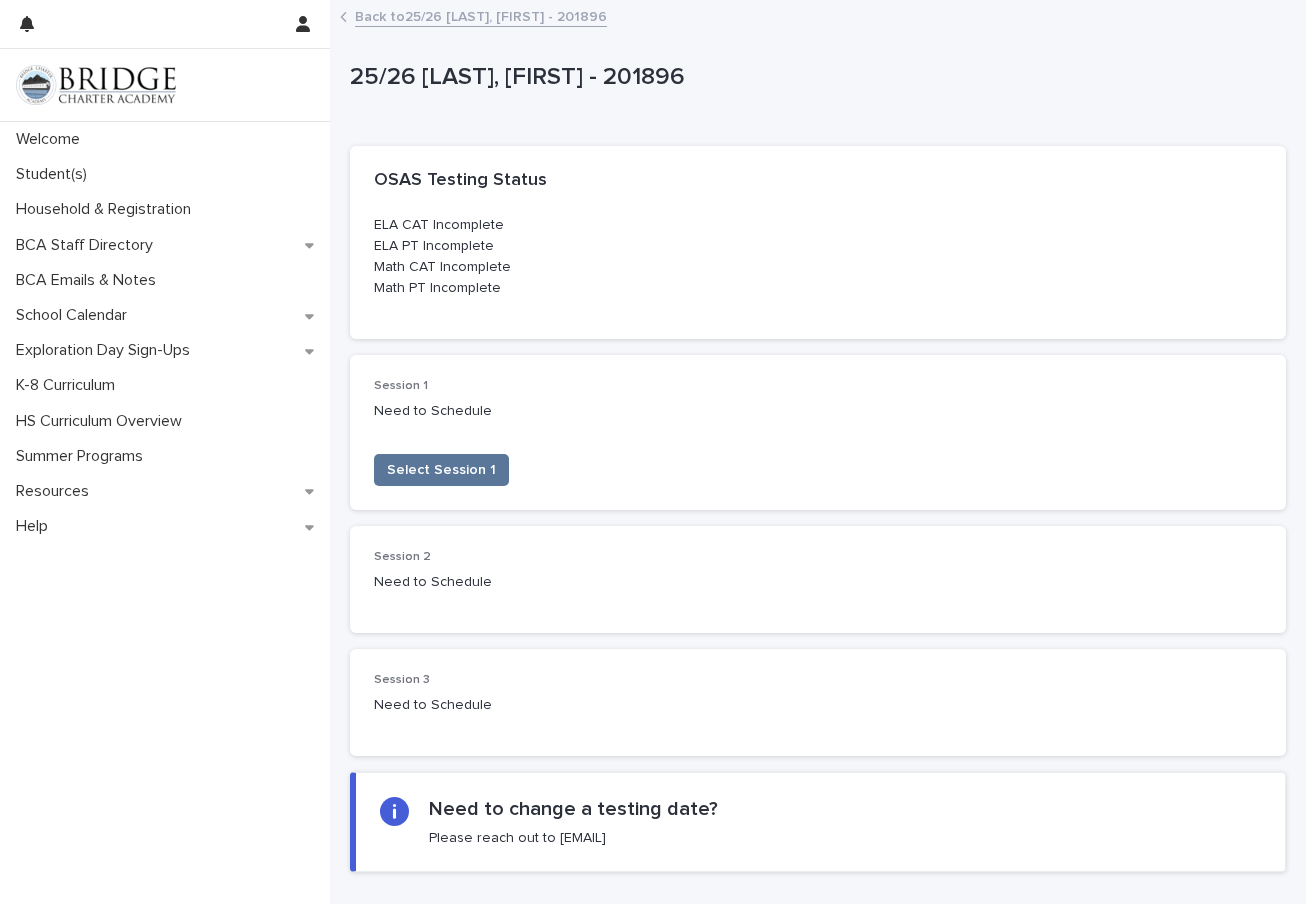 click on "Back to  25/26 [LAST], [FIRST] - 201896" at bounding box center (481, 15) 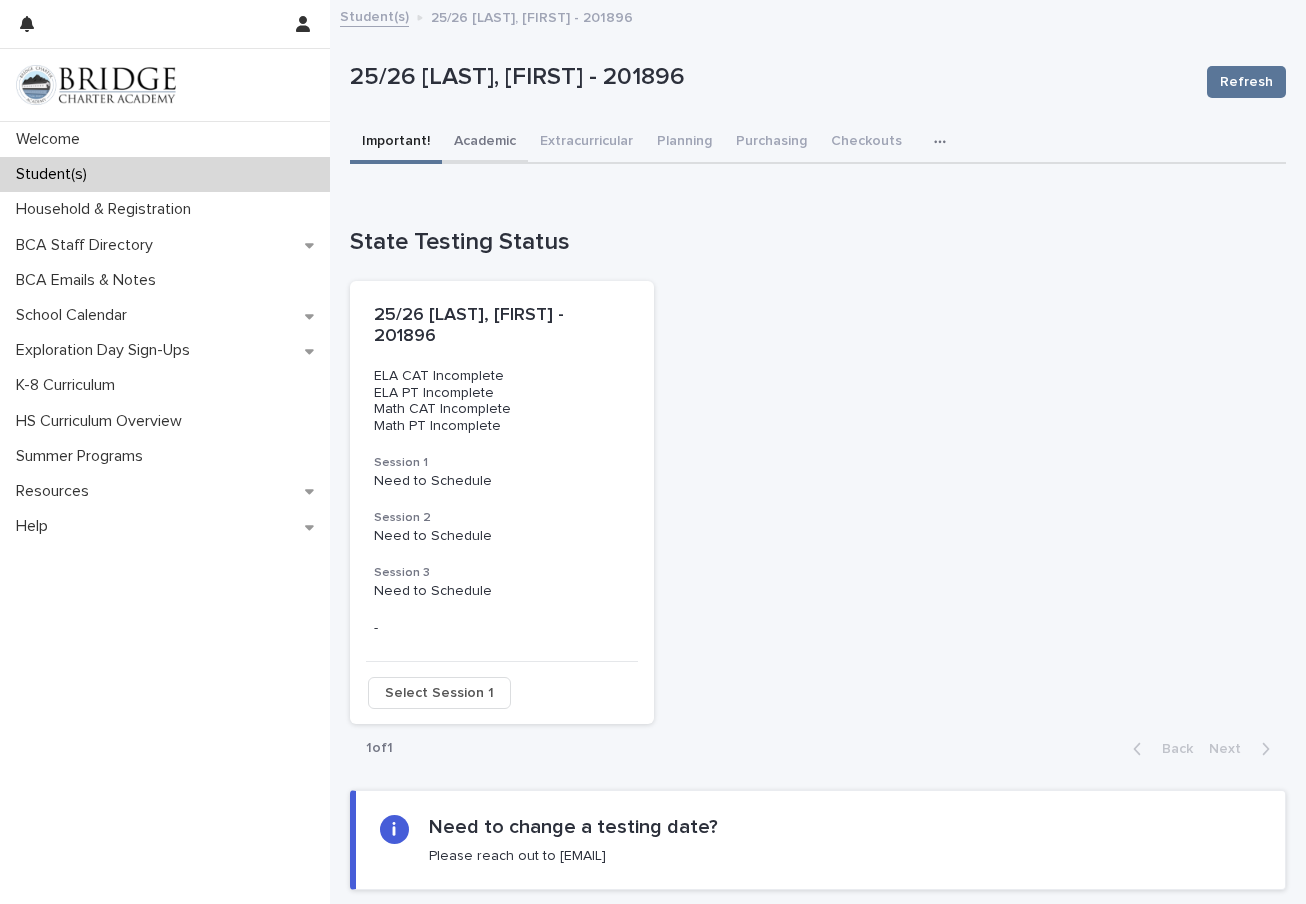 click on "Academic" at bounding box center (485, 143) 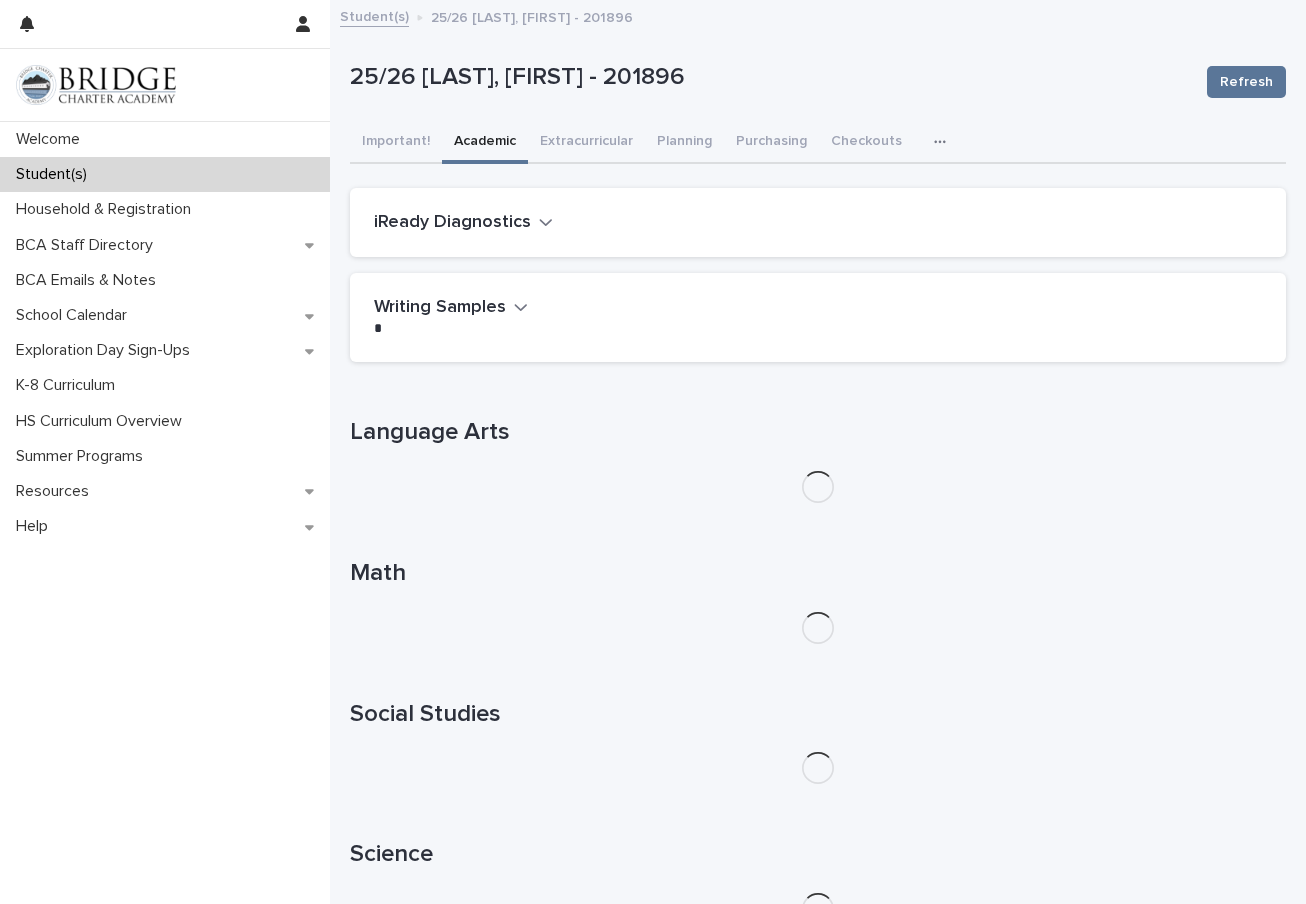 click 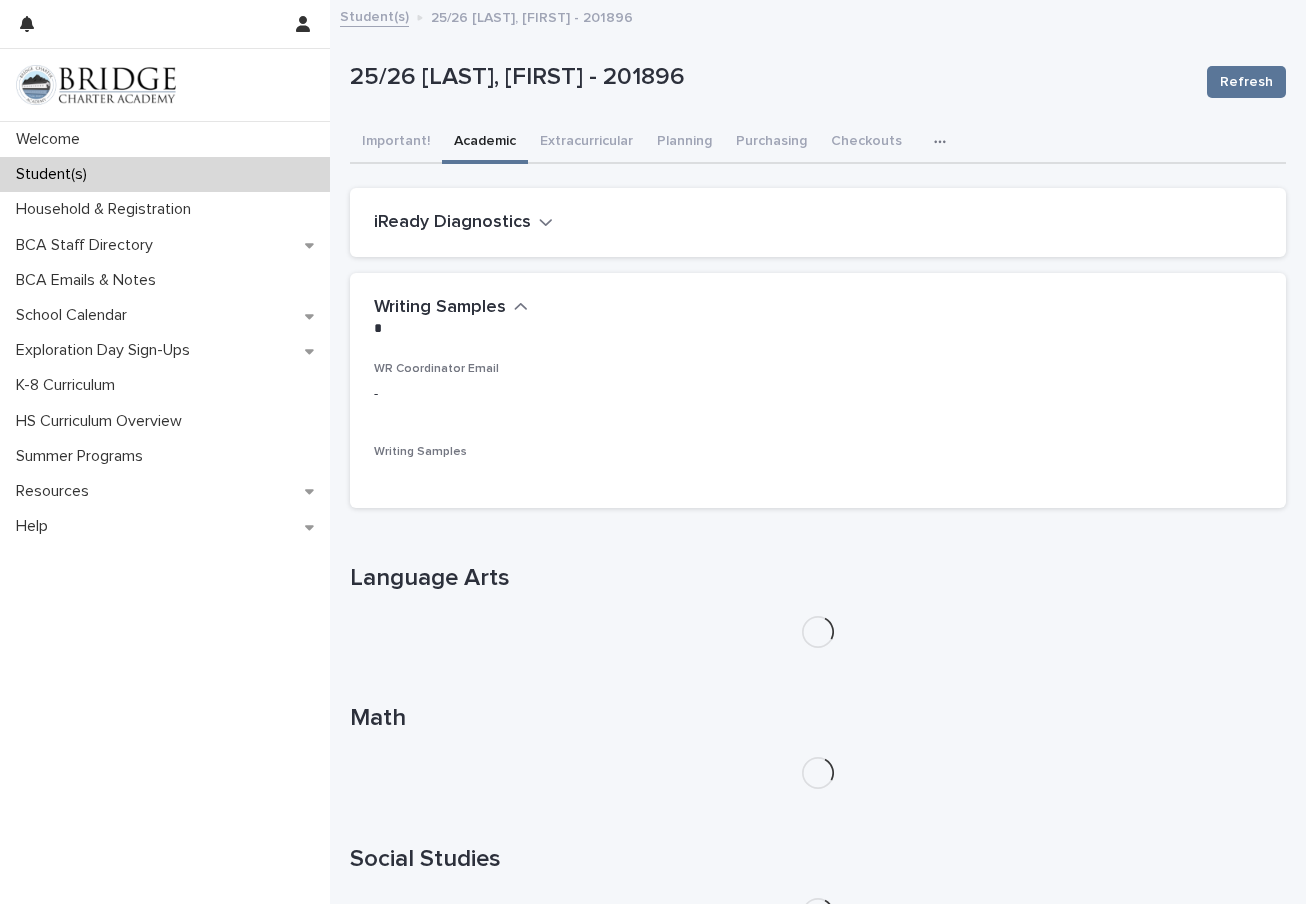 click 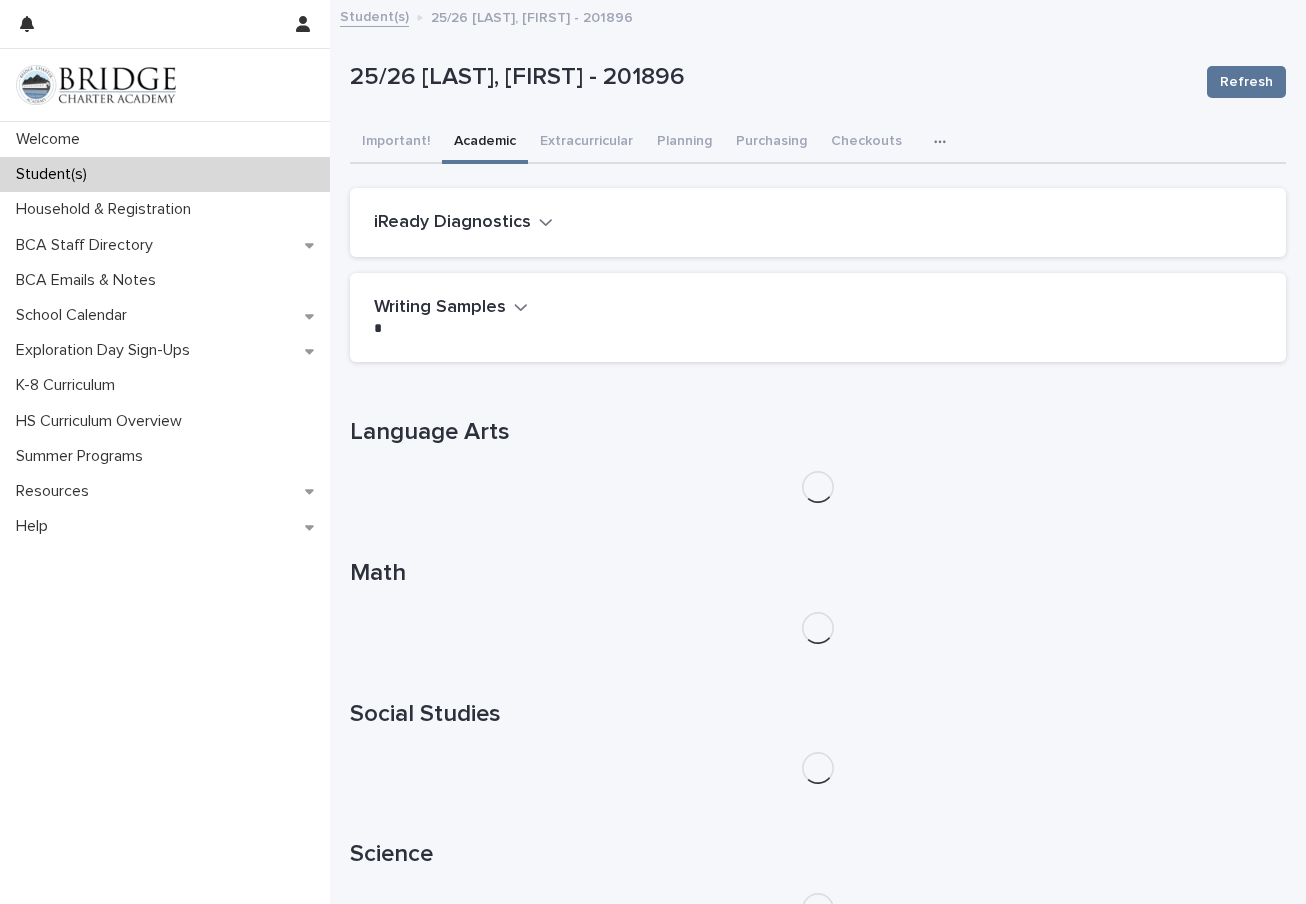 click on "iReady Diagnostics" at bounding box center (452, 223) 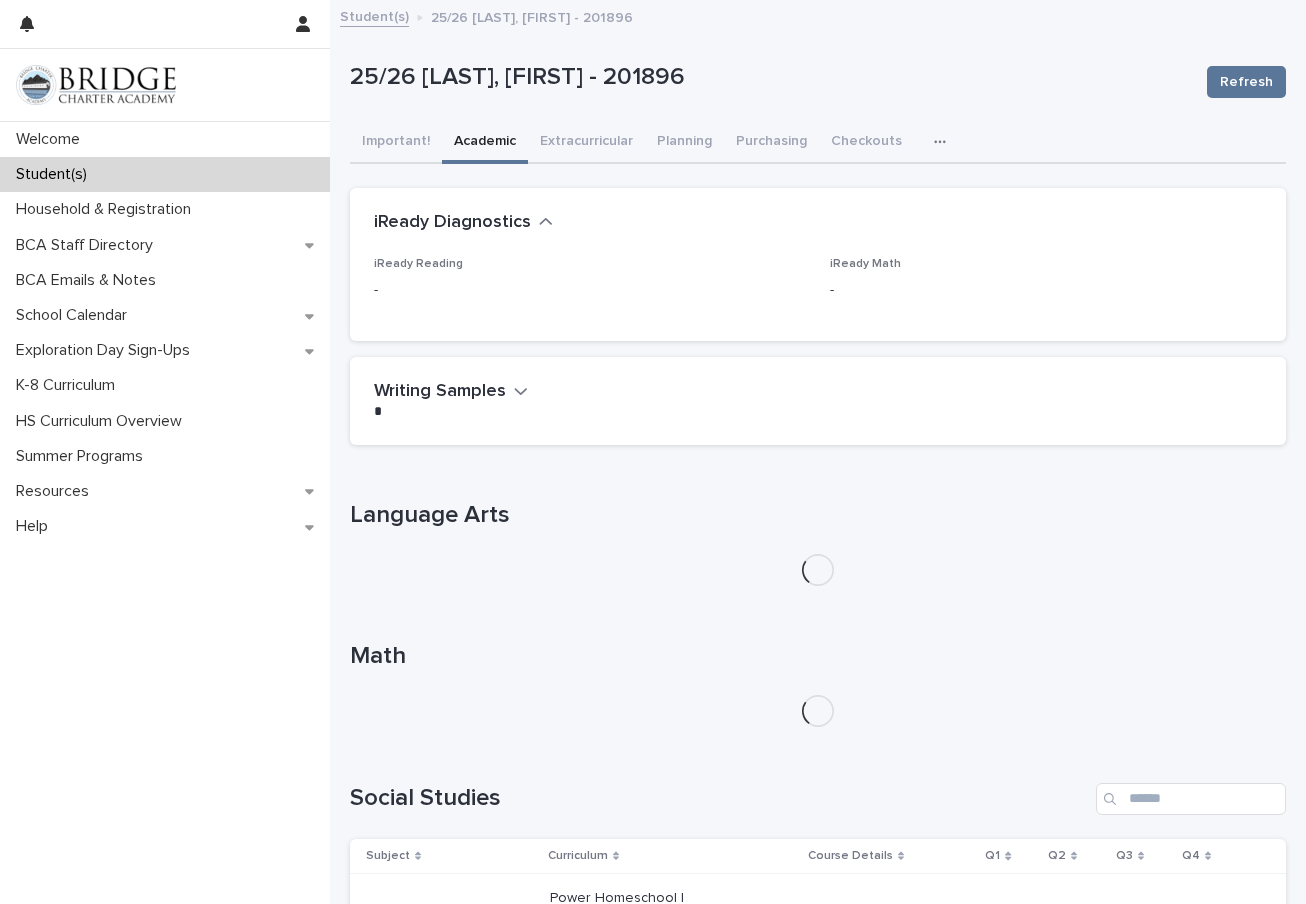 click on "iReady Diagnostics" at bounding box center [452, 223] 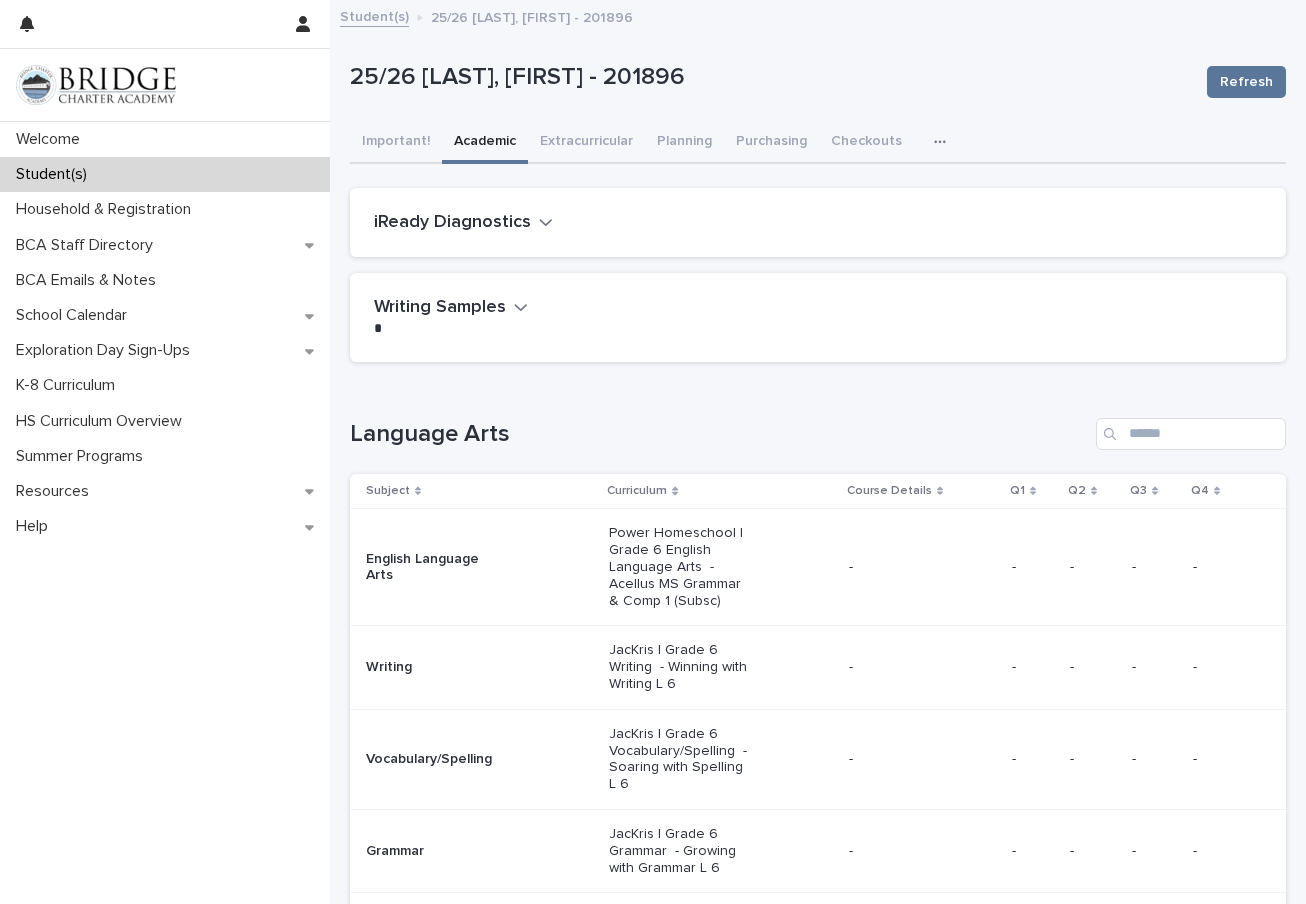 scroll, scrollTop: -5, scrollLeft: 0, axis: vertical 